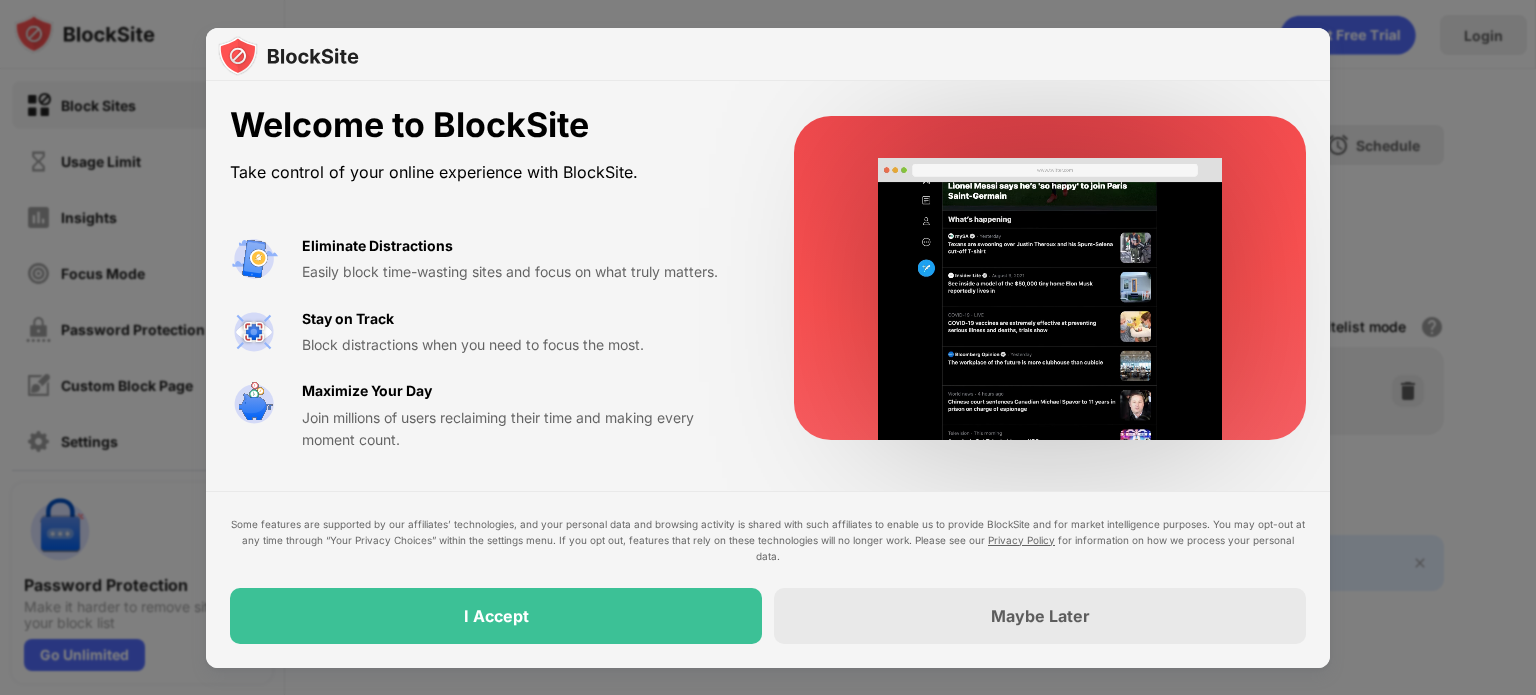 scroll, scrollTop: 0, scrollLeft: 0, axis: both 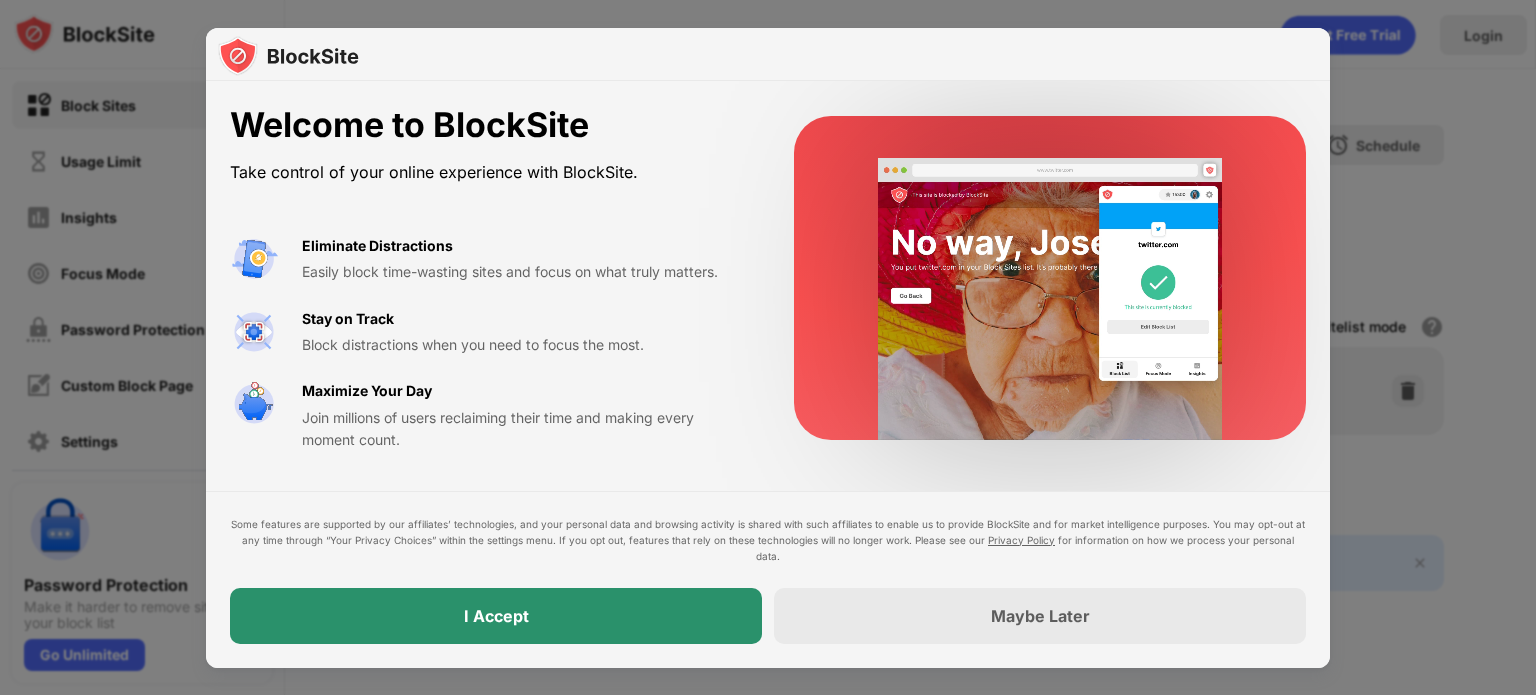 click on "I Accept" at bounding box center [496, 616] 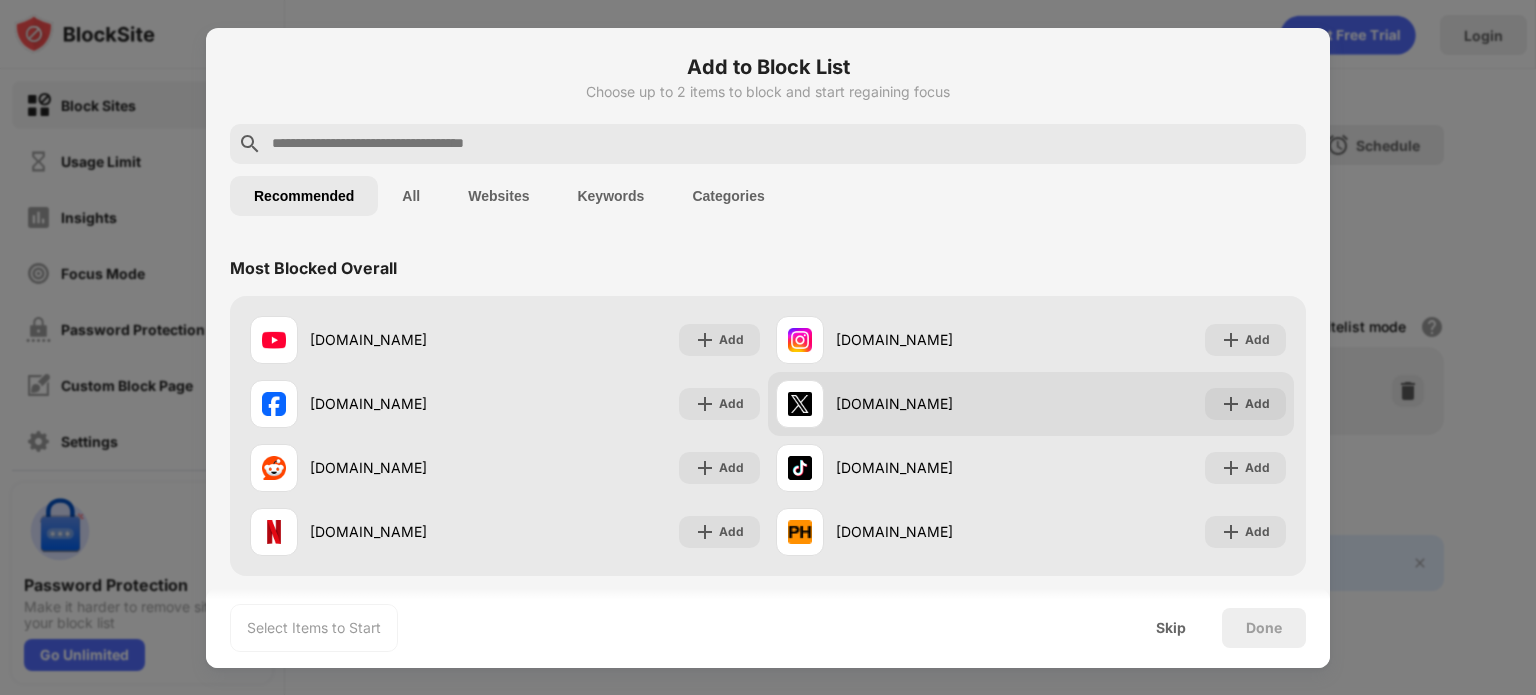 click on "x.com" at bounding box center [933, 403] 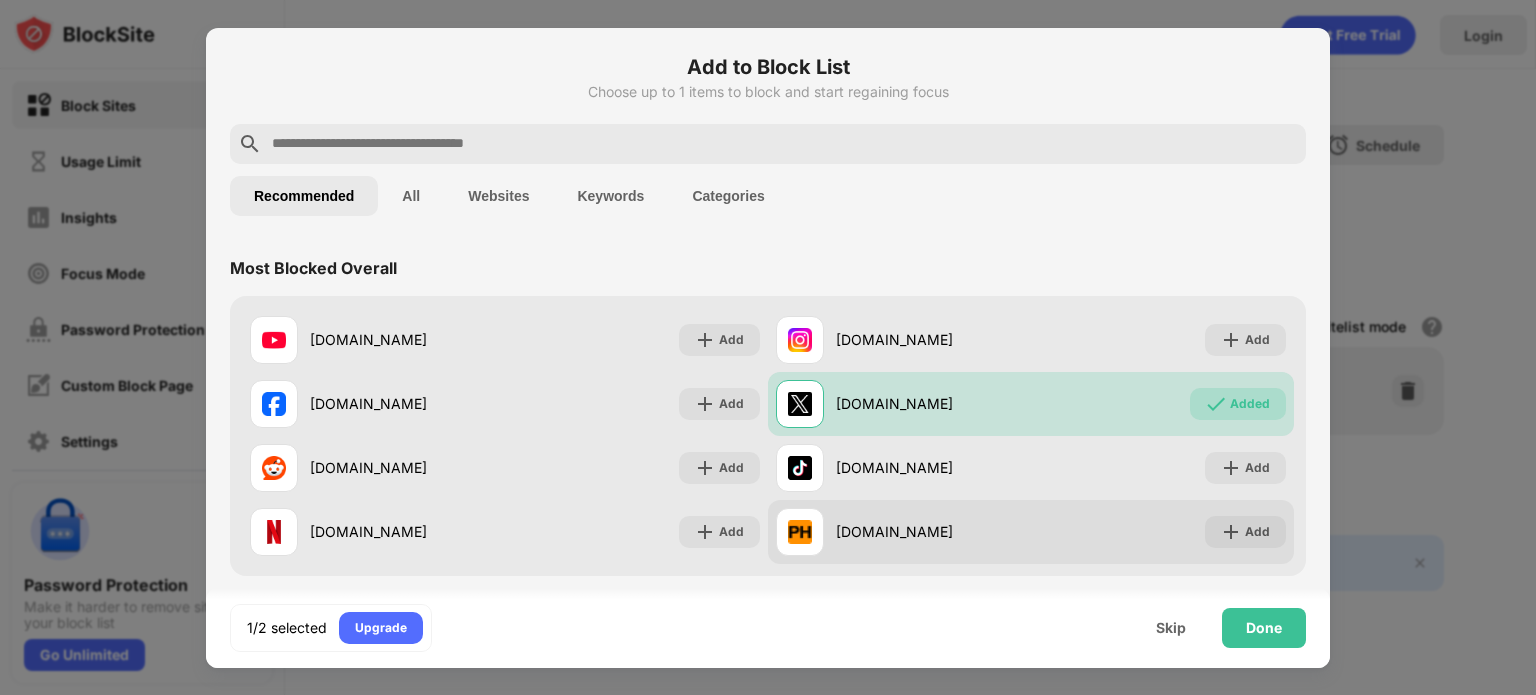 click on "pornhub.com Add" at bounding box center [1031, 532] 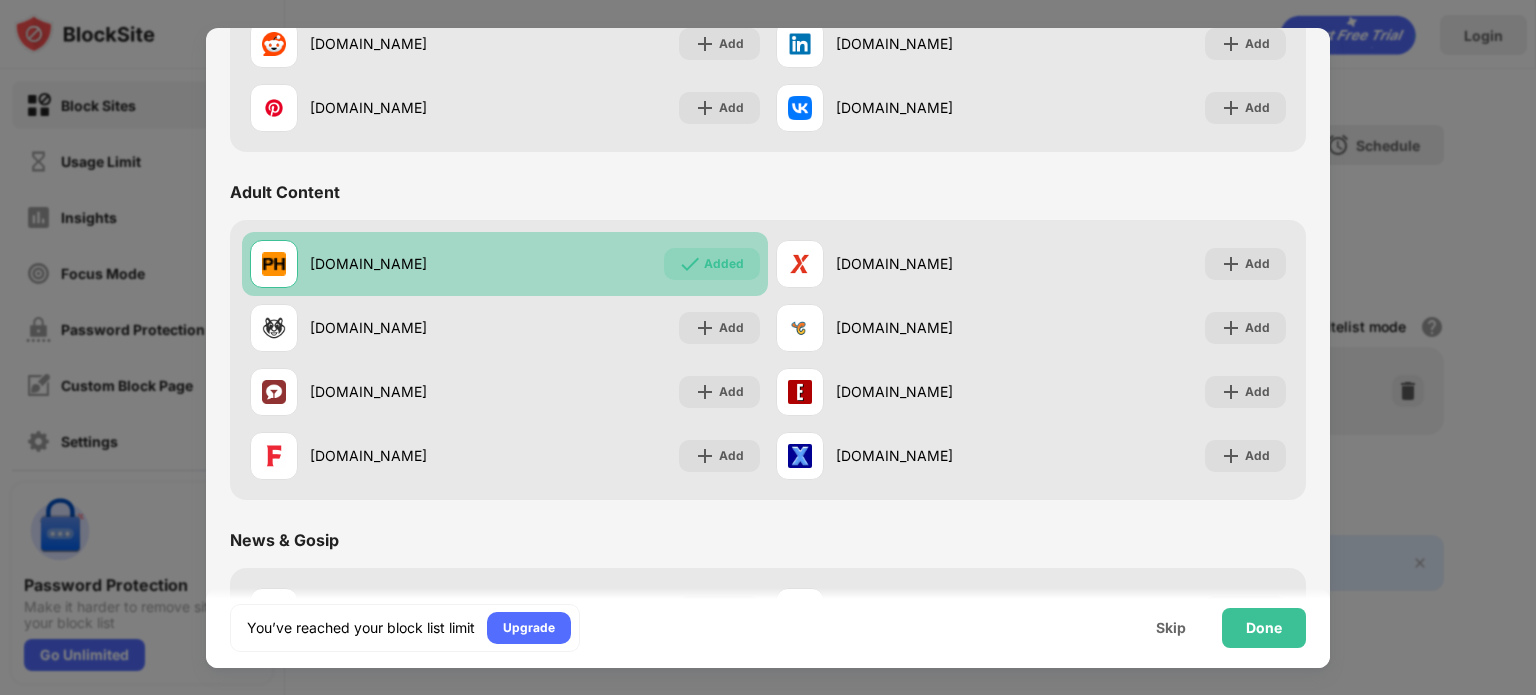 scroll, scrollTop: 800, scrollLeft: 0, axis: vertical 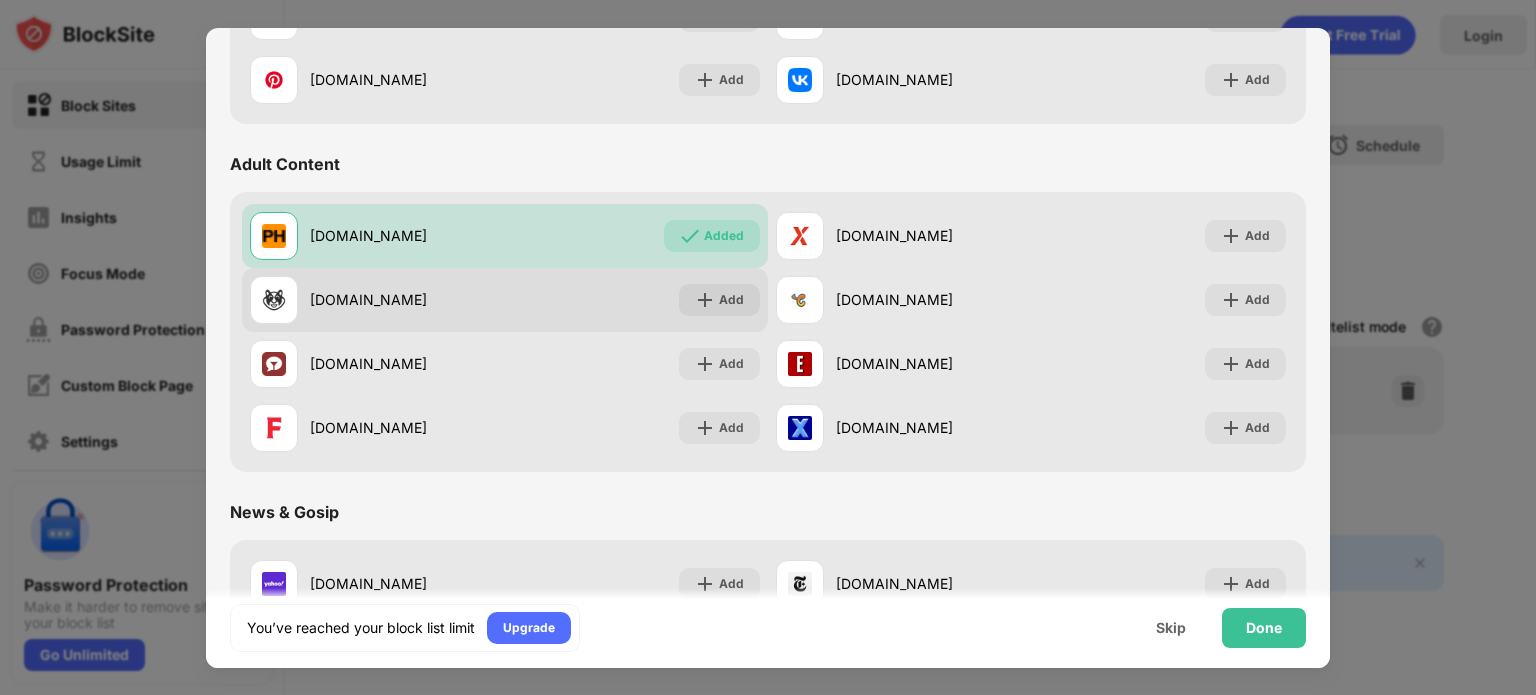click on "xhamster.com Add" at bounding box center (505, 300) 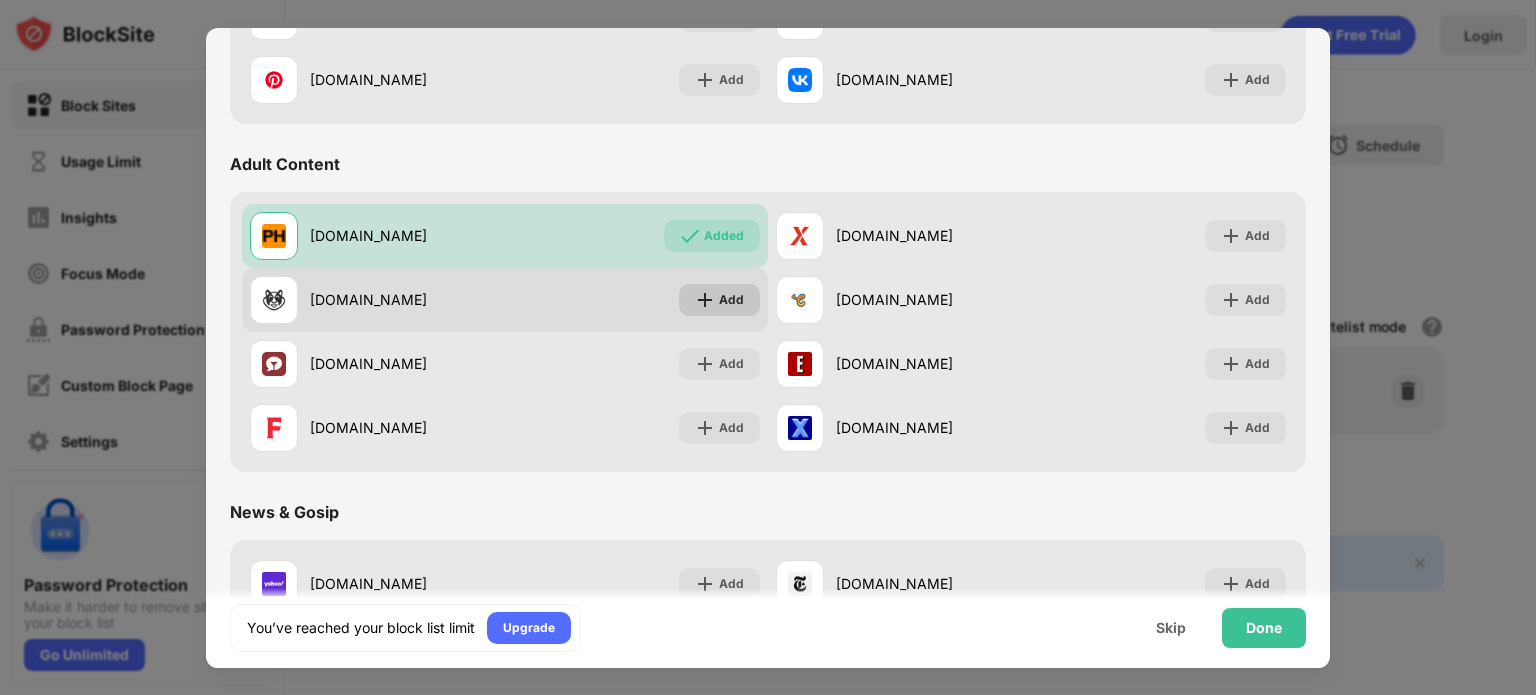 click on "Add" at bounding box center [731, 300] 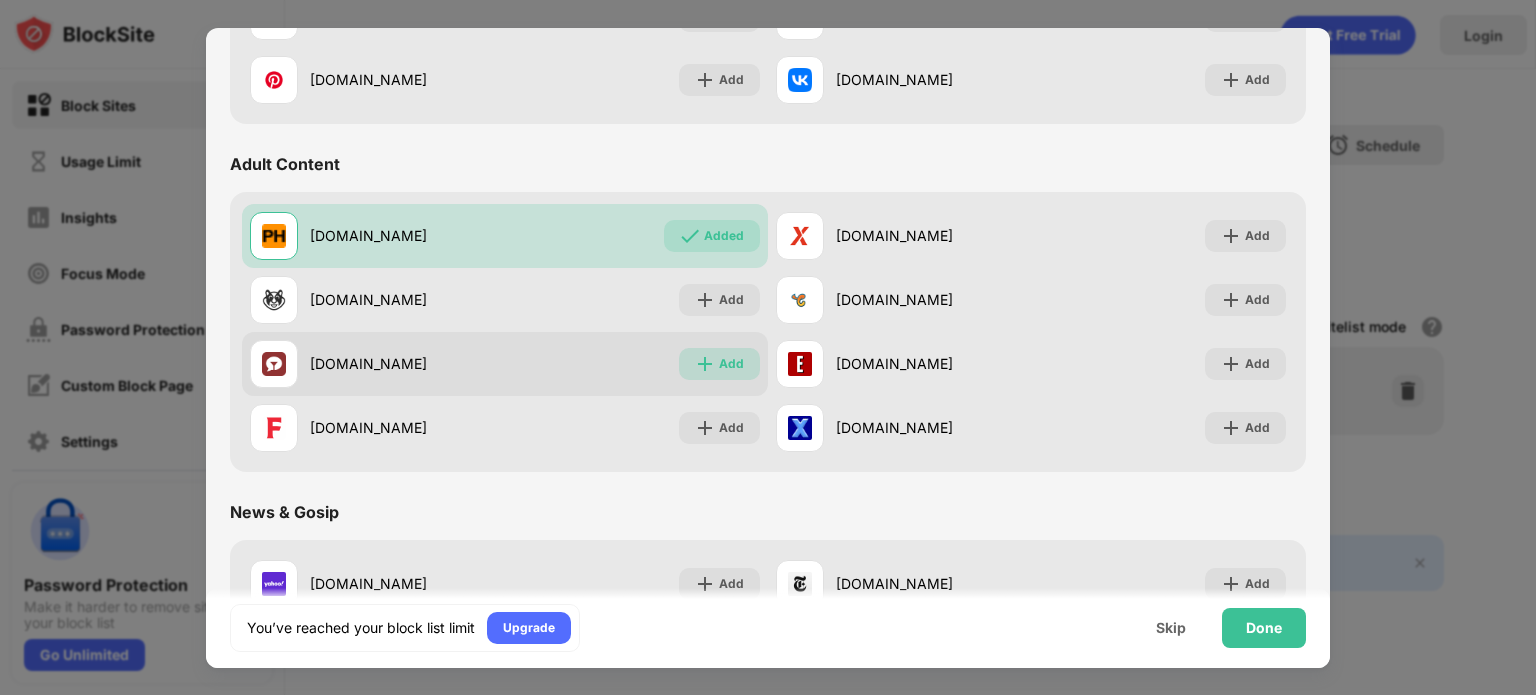 click on "Add" at bounding box center (731, 364) 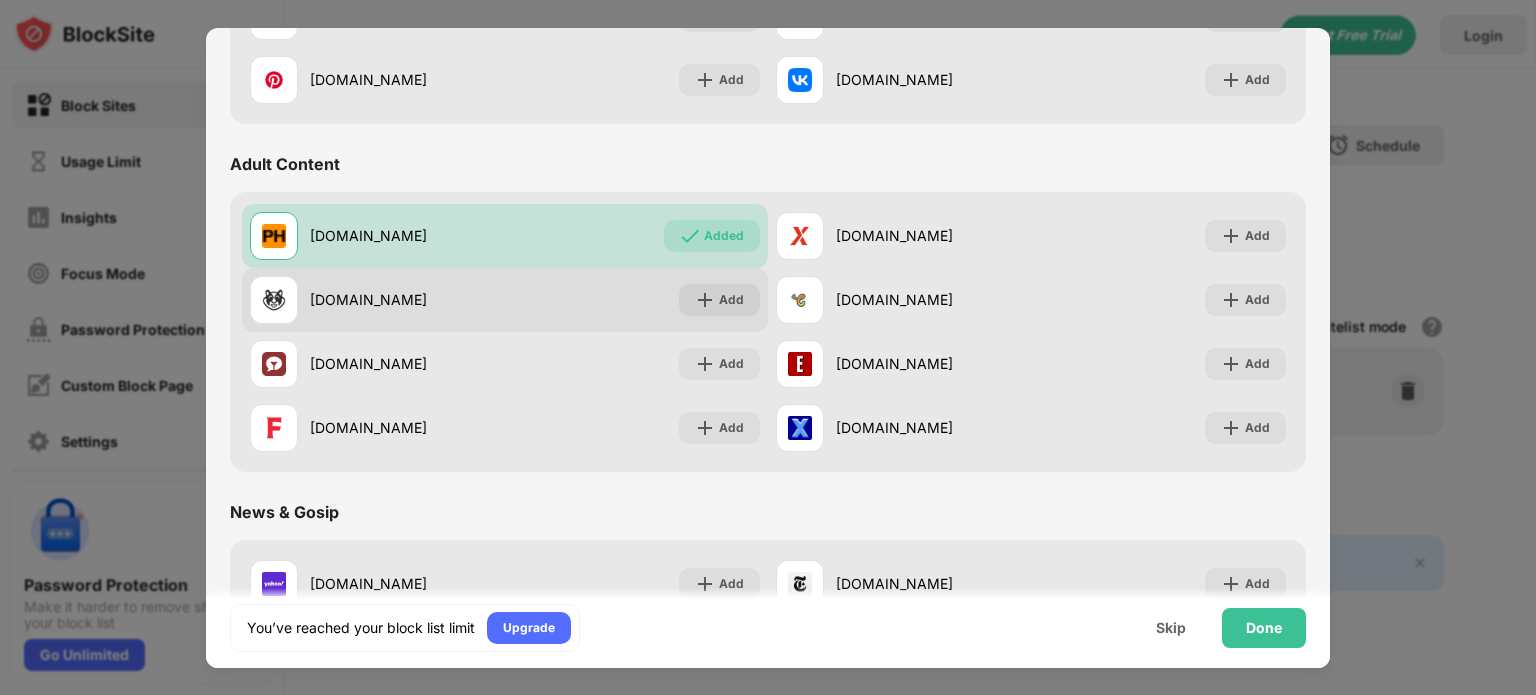 click on "xhamster.com Add" at bounding box center [505, 300] 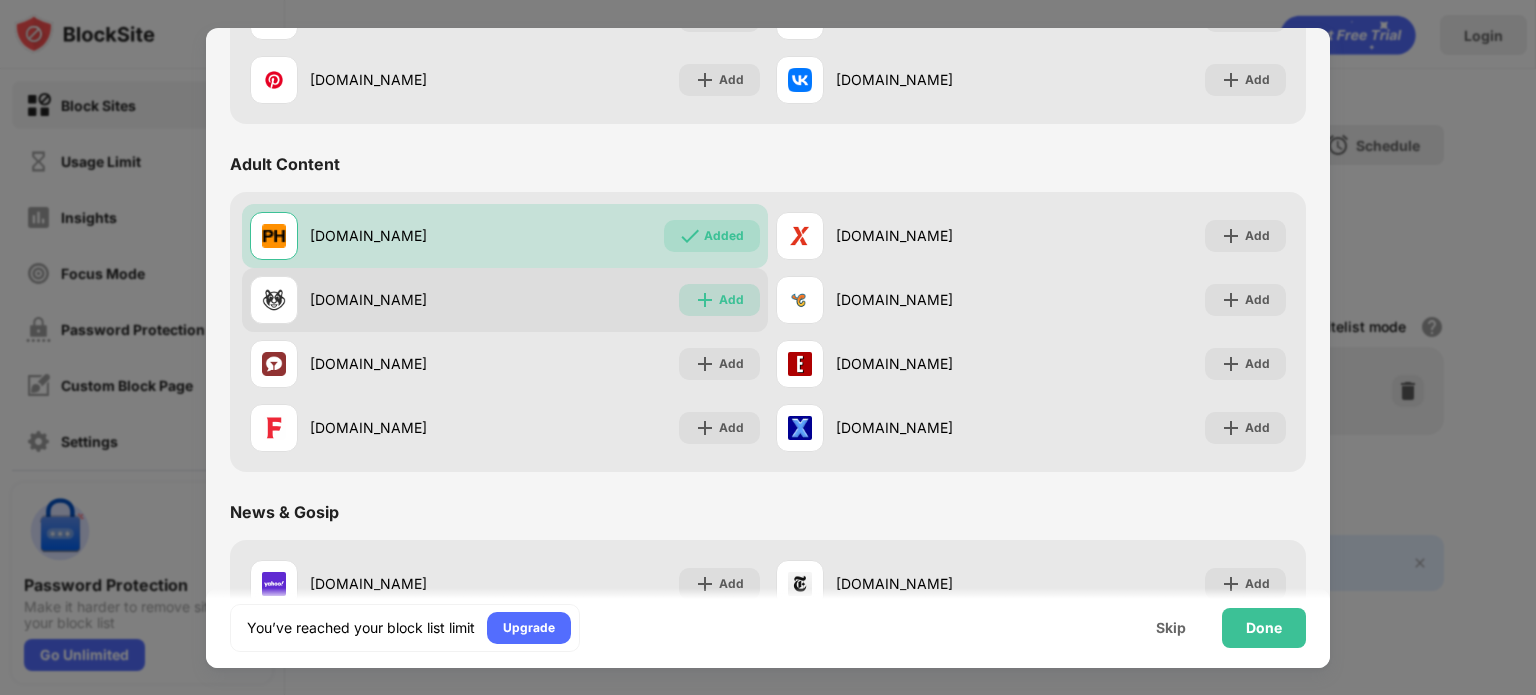 click on "Add" at bounding box center [731, 300] 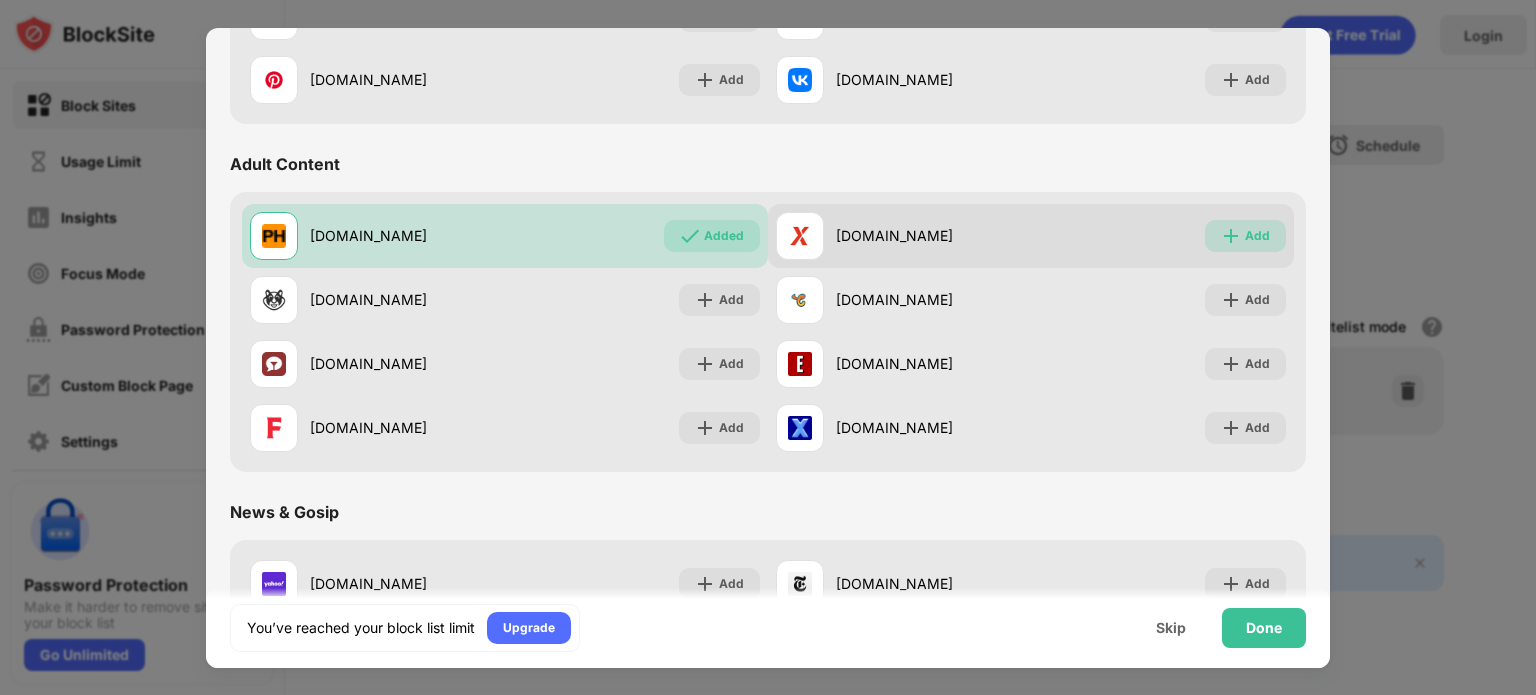 click on "Add" at bounding box center [1245, 236] 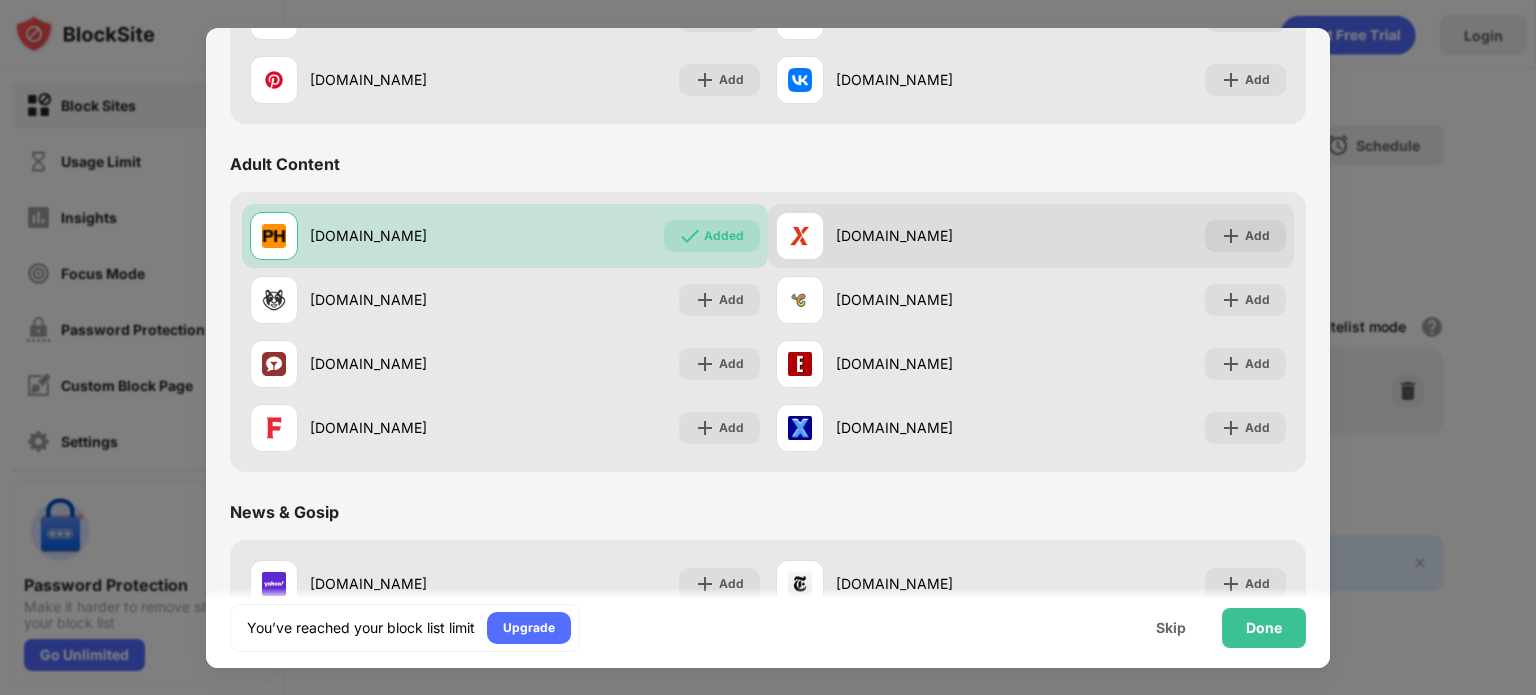 click on "xvideos.com Add" at bounding box center (1031, 236) 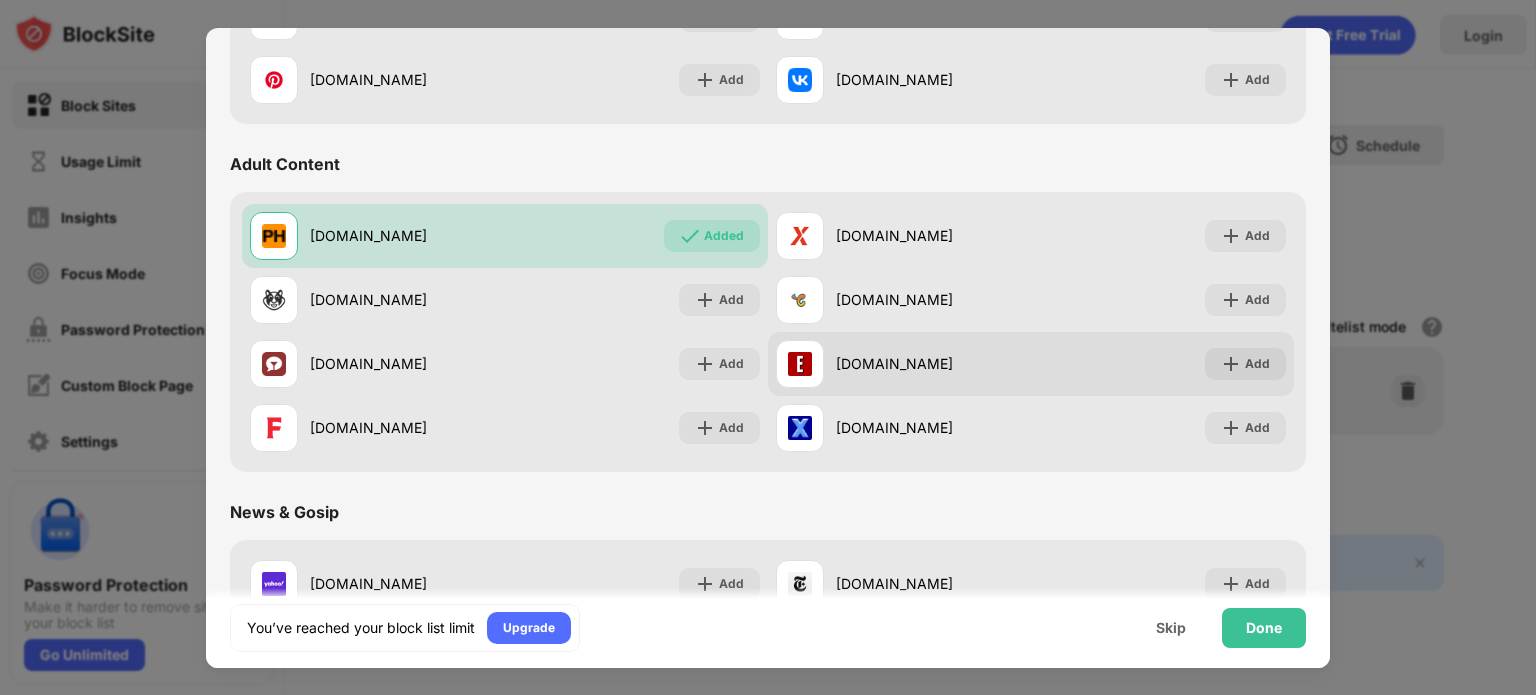 click on "eporner.com" at bounding box center [903, 364] 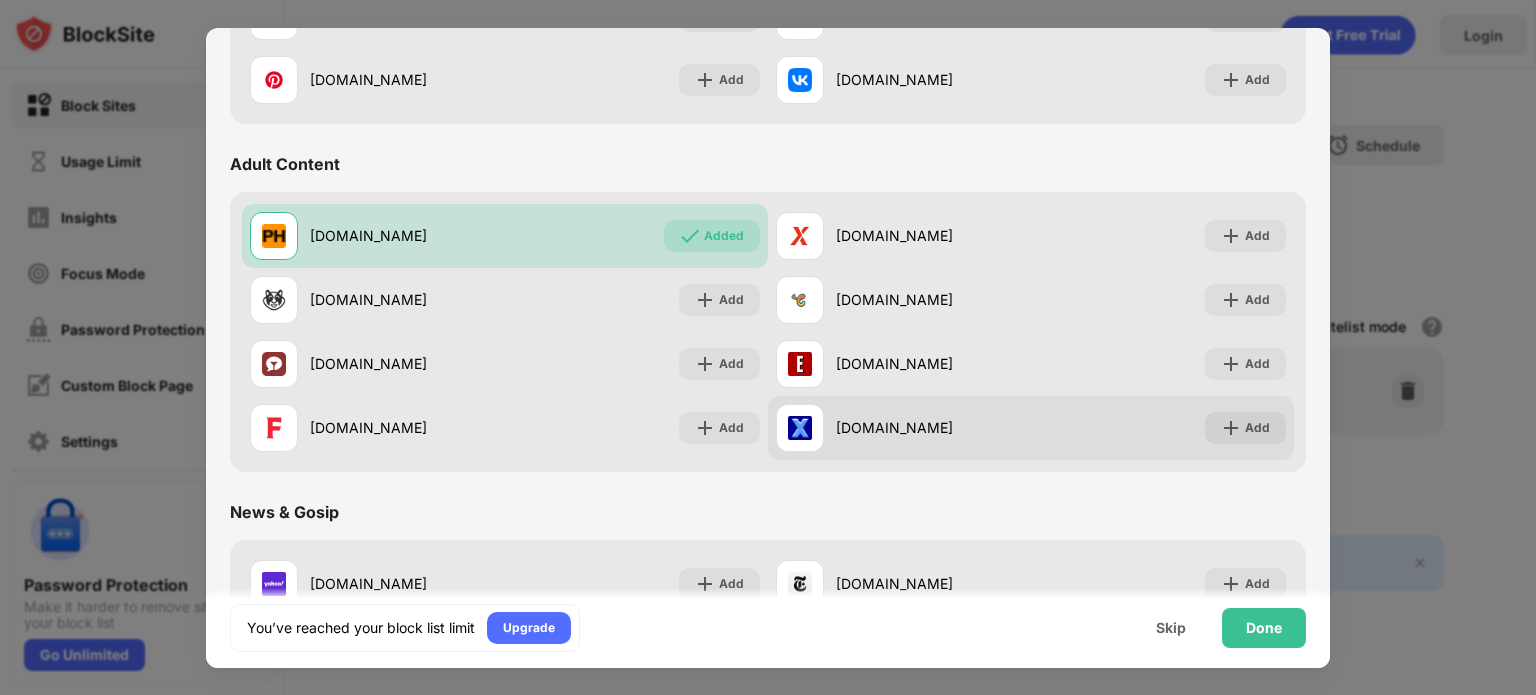 drag, startPoint x: 900, startPoint y: 392, endPoint x: 913, endPoint y: 406, distance: 19.104973 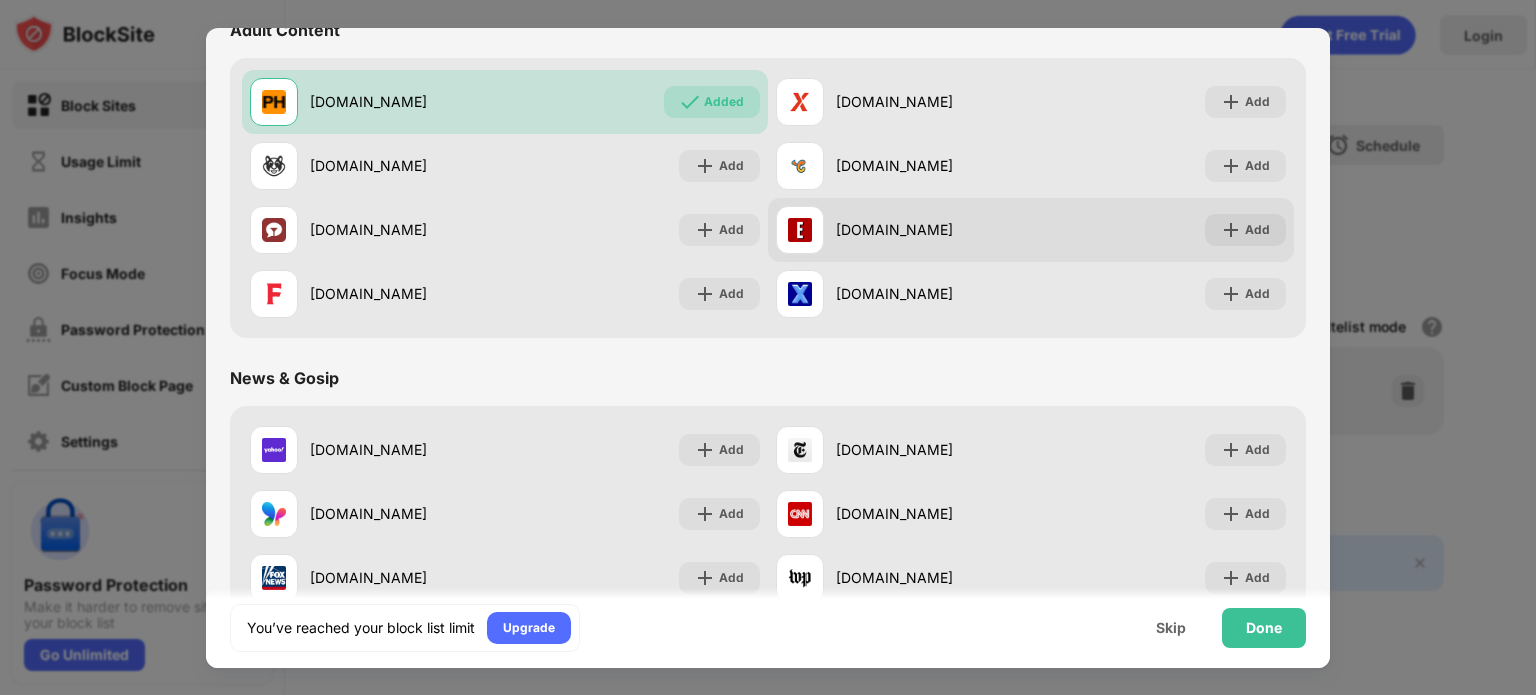 scroll, scrollTop: 800, scrollLeft: 0, axis: vertical 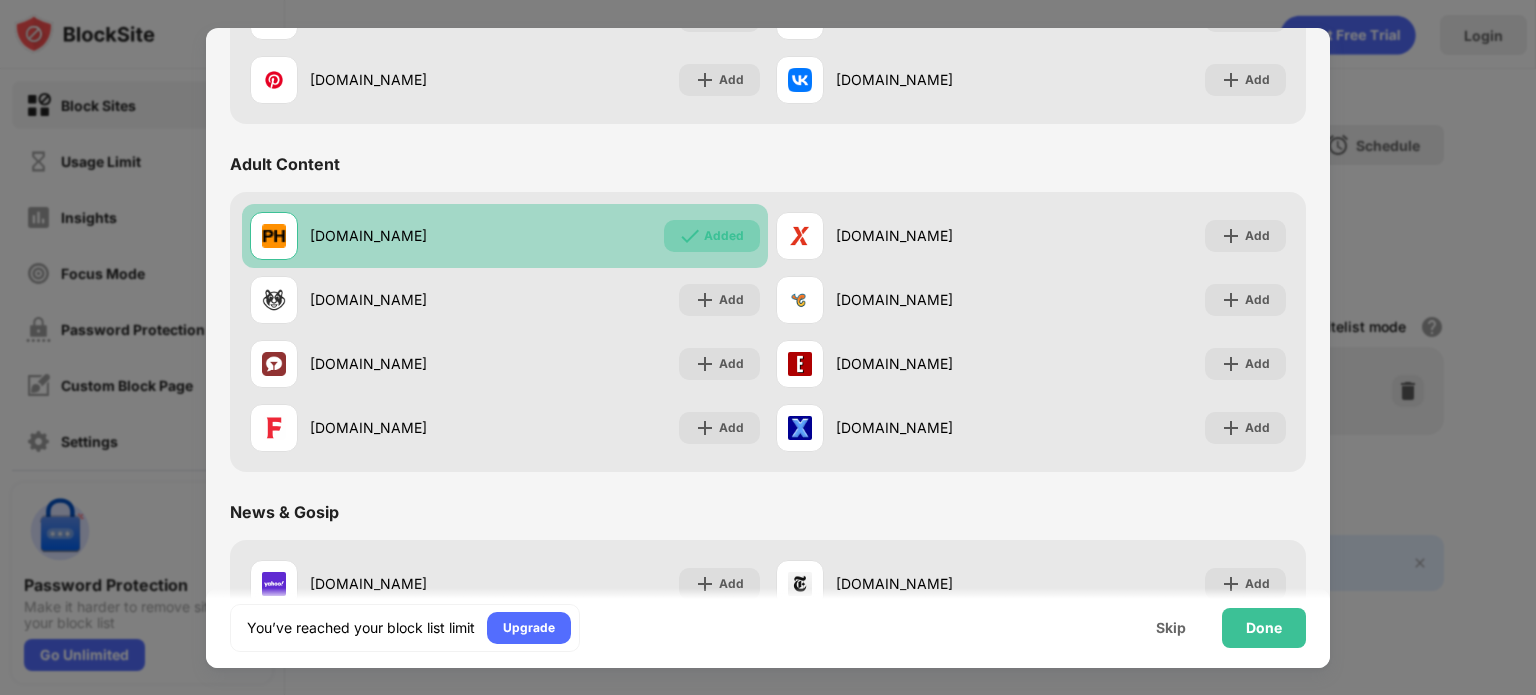 click on "Added" at bounding box center (724, 236) 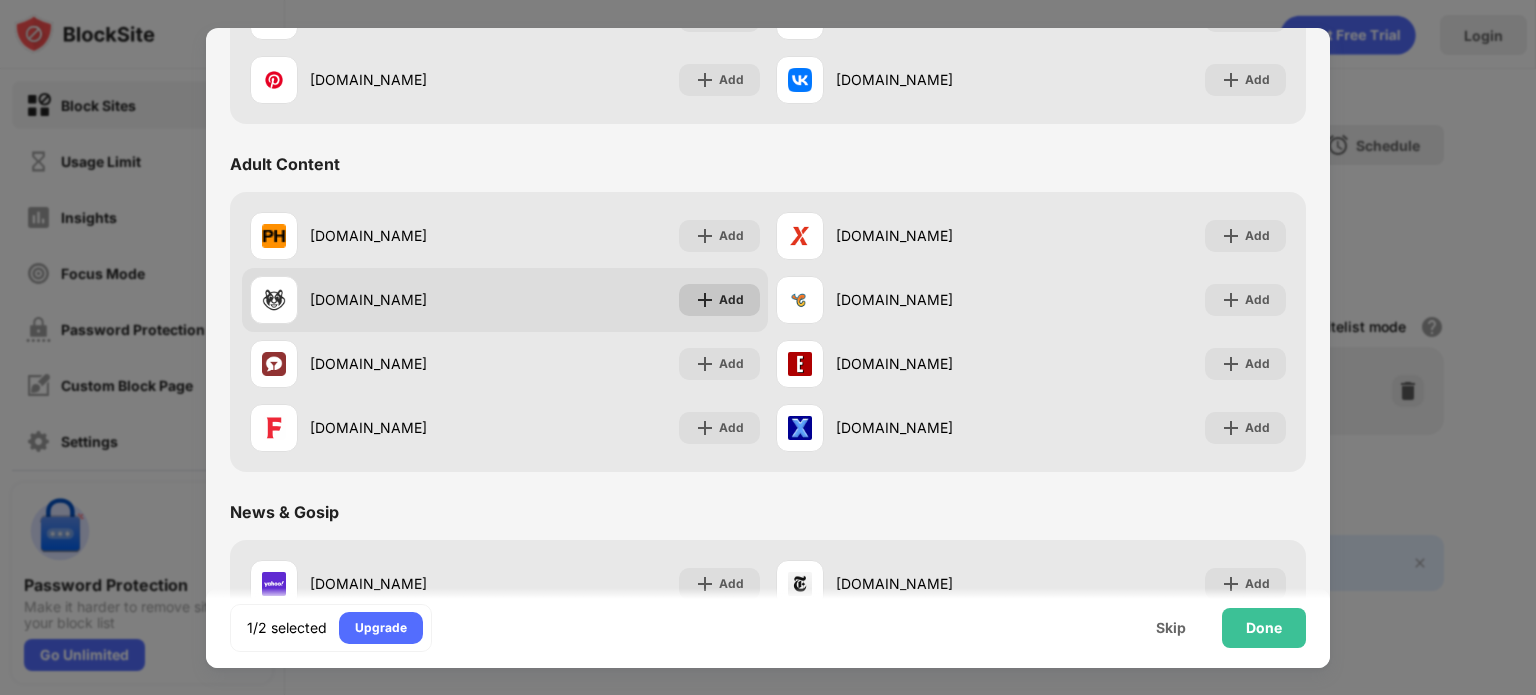 click on "Add" at bounding box center [731, 300] 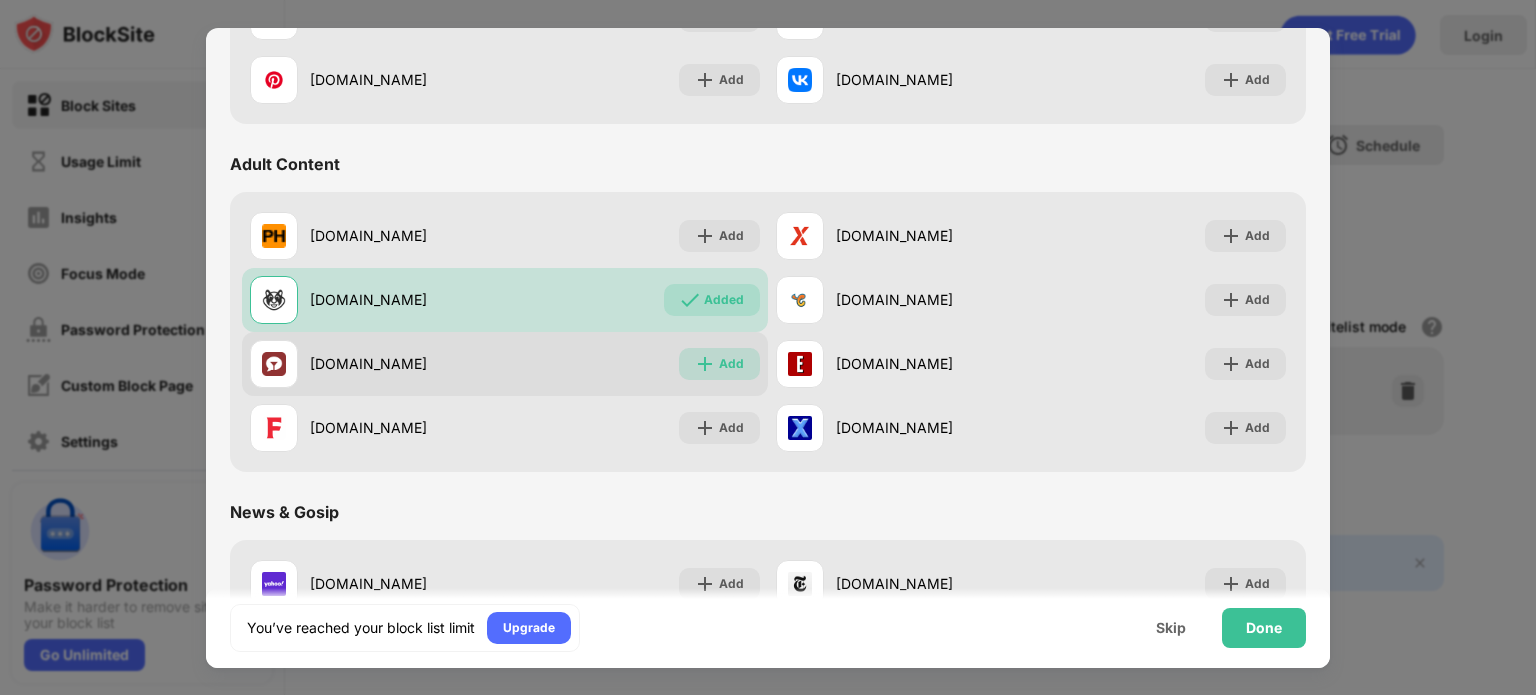 click on "Add" at bounding box center [731, 364] 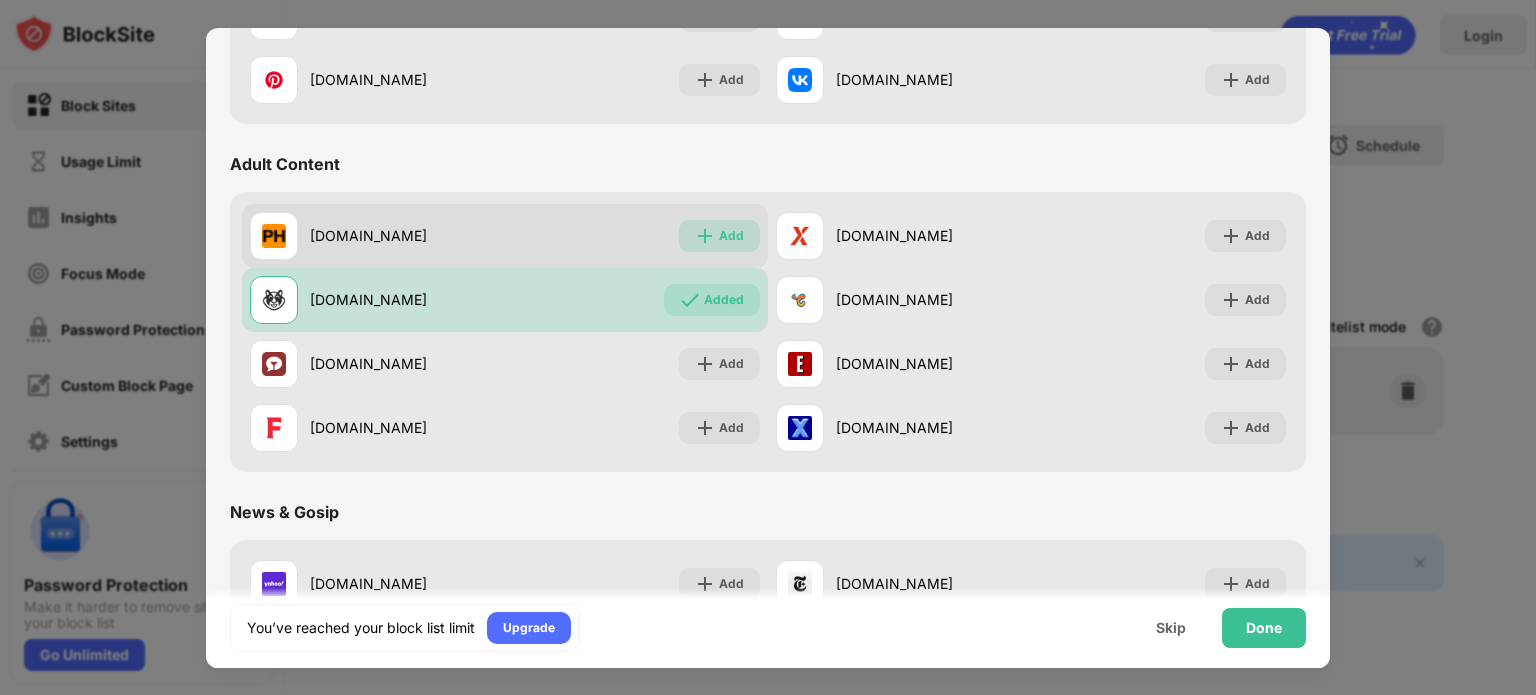 click on "Add" at bounding box center [719, 236] 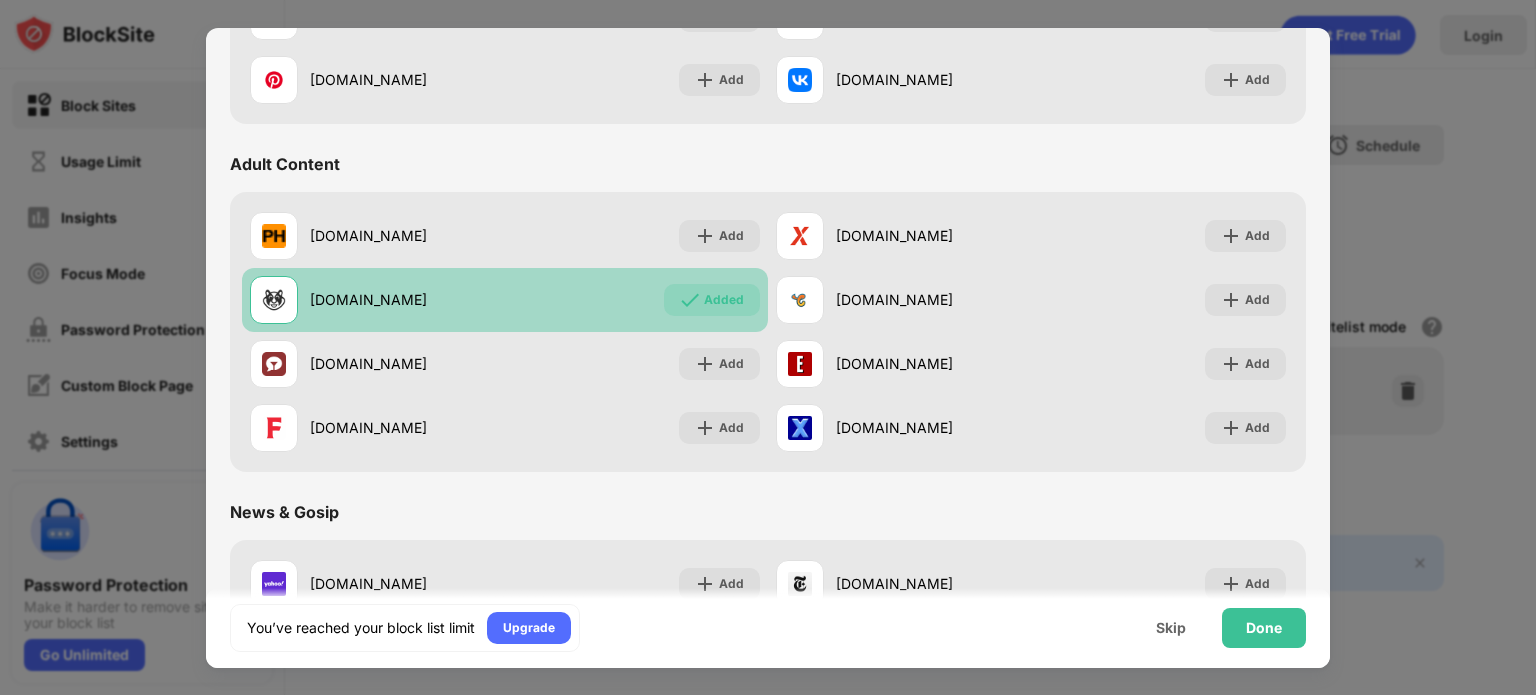 click on "Added" at bounding box center [712, 300] 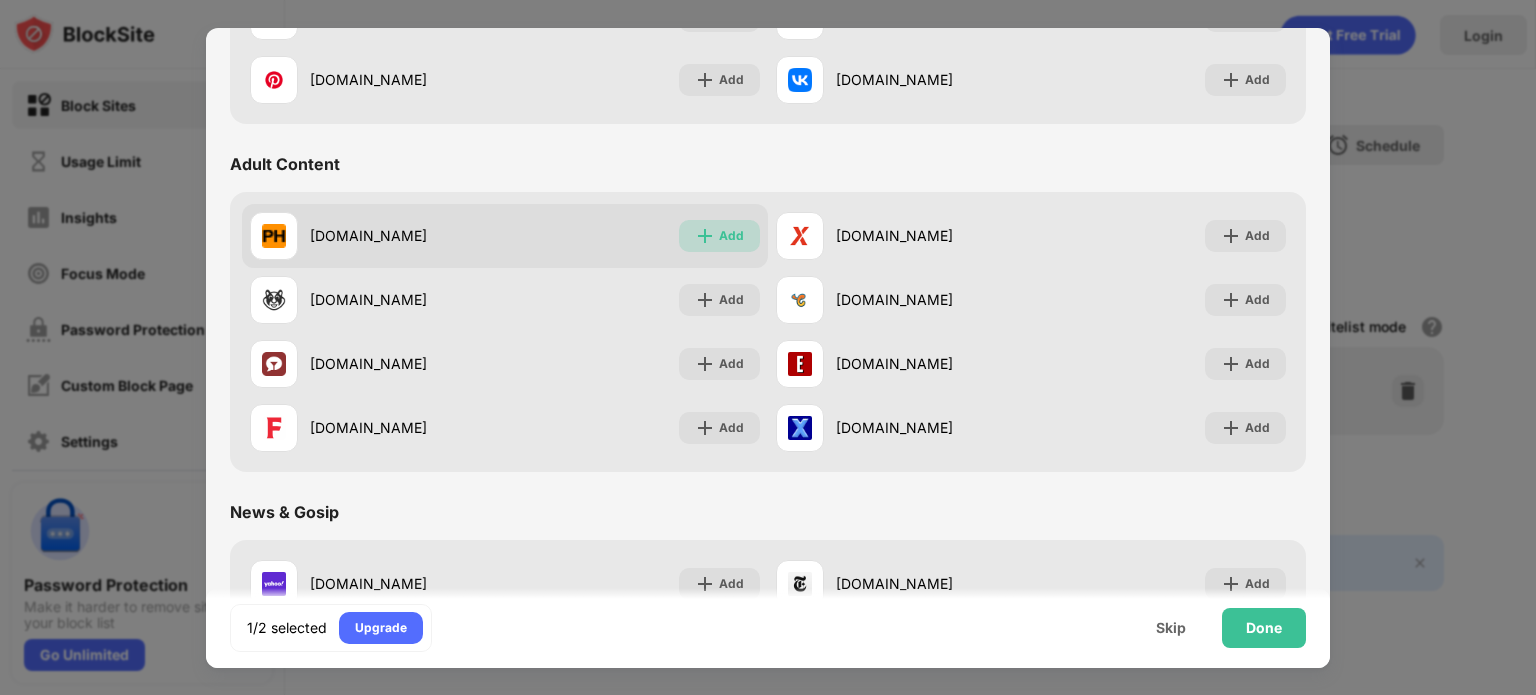 click on "Add" at bounding box center (731, 236) 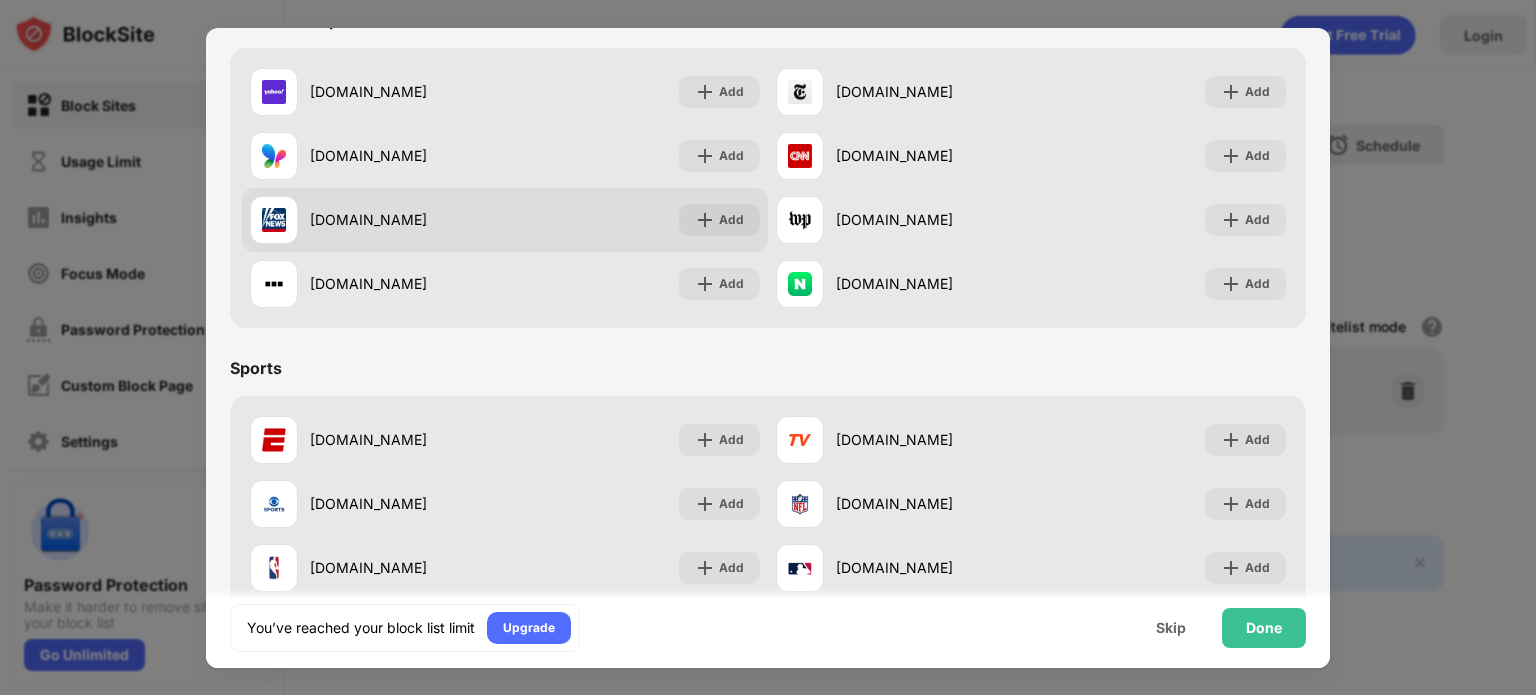 scroll, scrollTop: 1300, scrollLeft: 0, axis: vertical 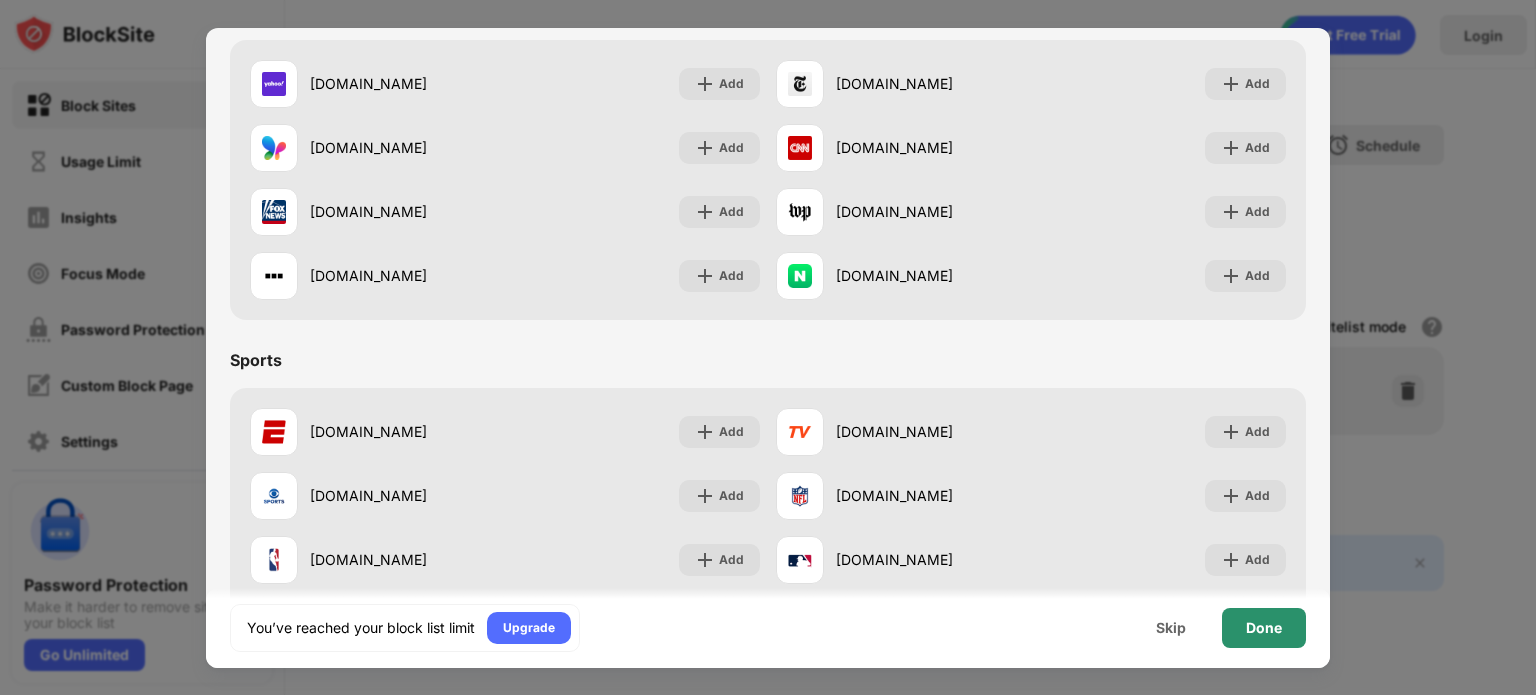 click on "Done" at bounding box center (1264, 628) 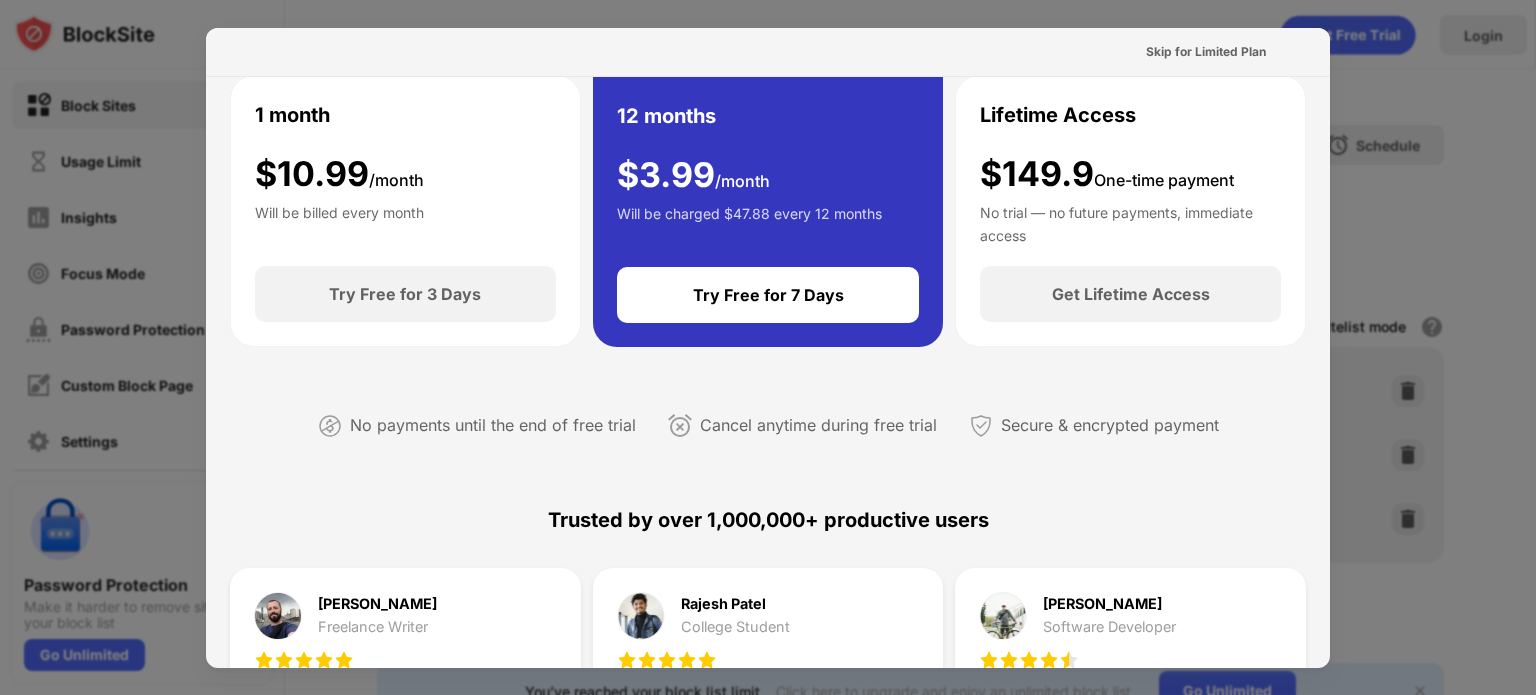 scroll, scrollTop: 75, scrollLeft: 0, axis: vertical 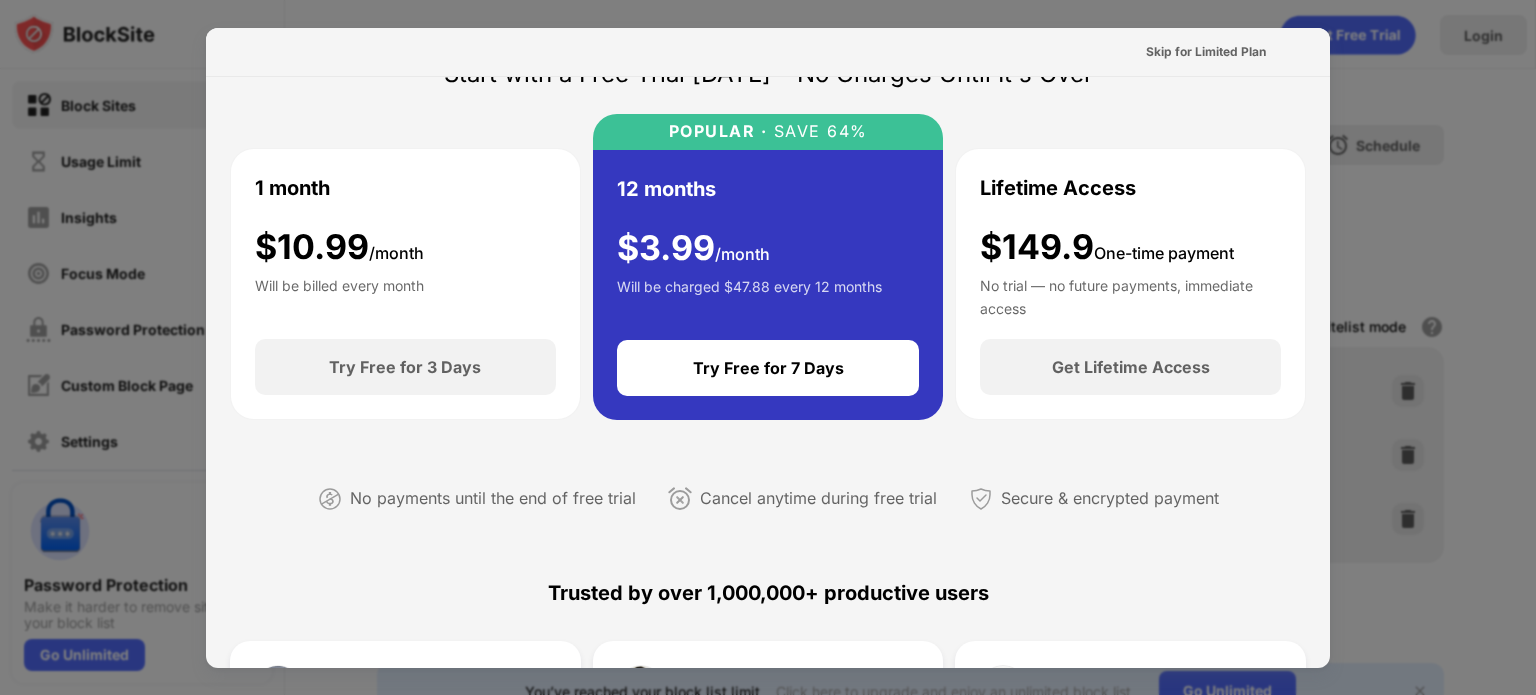 click at bounding box center [768, 347] 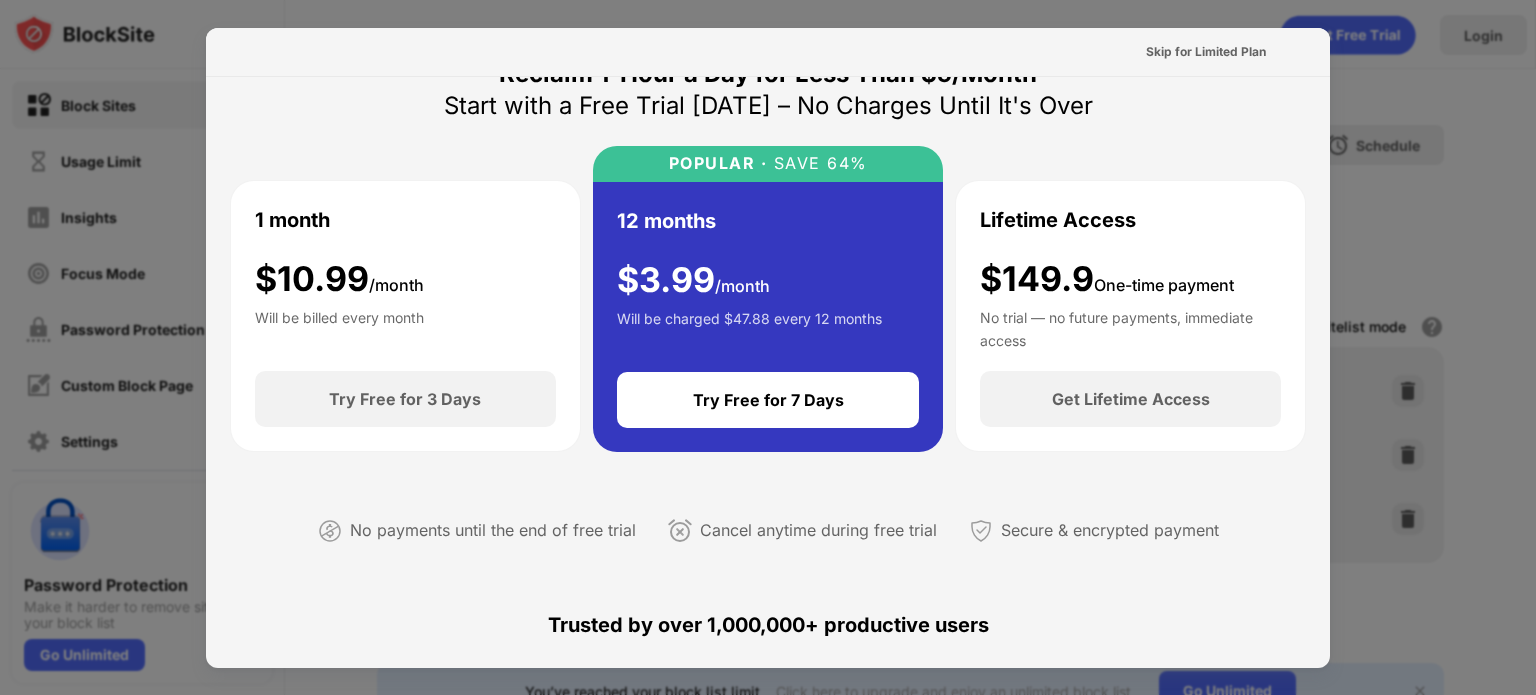 scroll, scrollTop: 0, scrollLeft: 0, axis: both 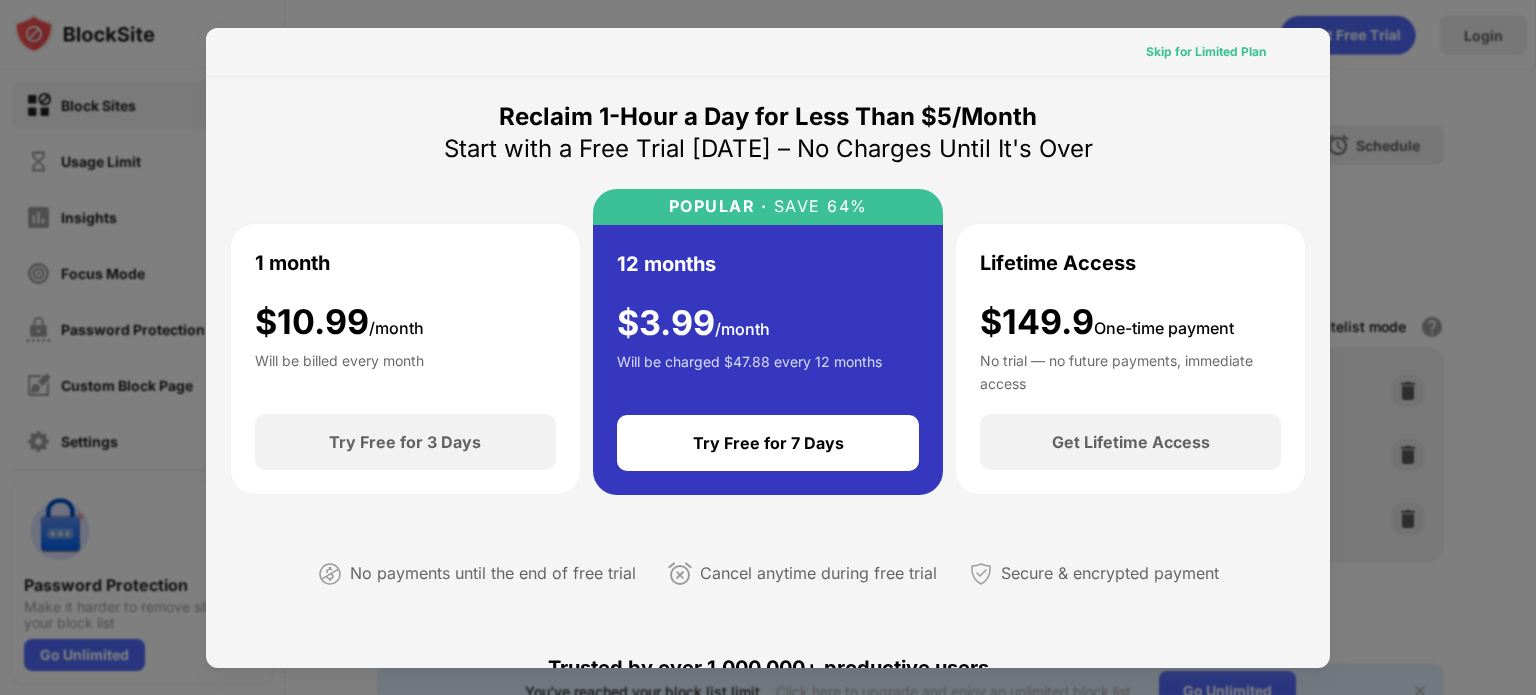 click on "Skip for Limited Plan" at bounding box center [1206, 52] 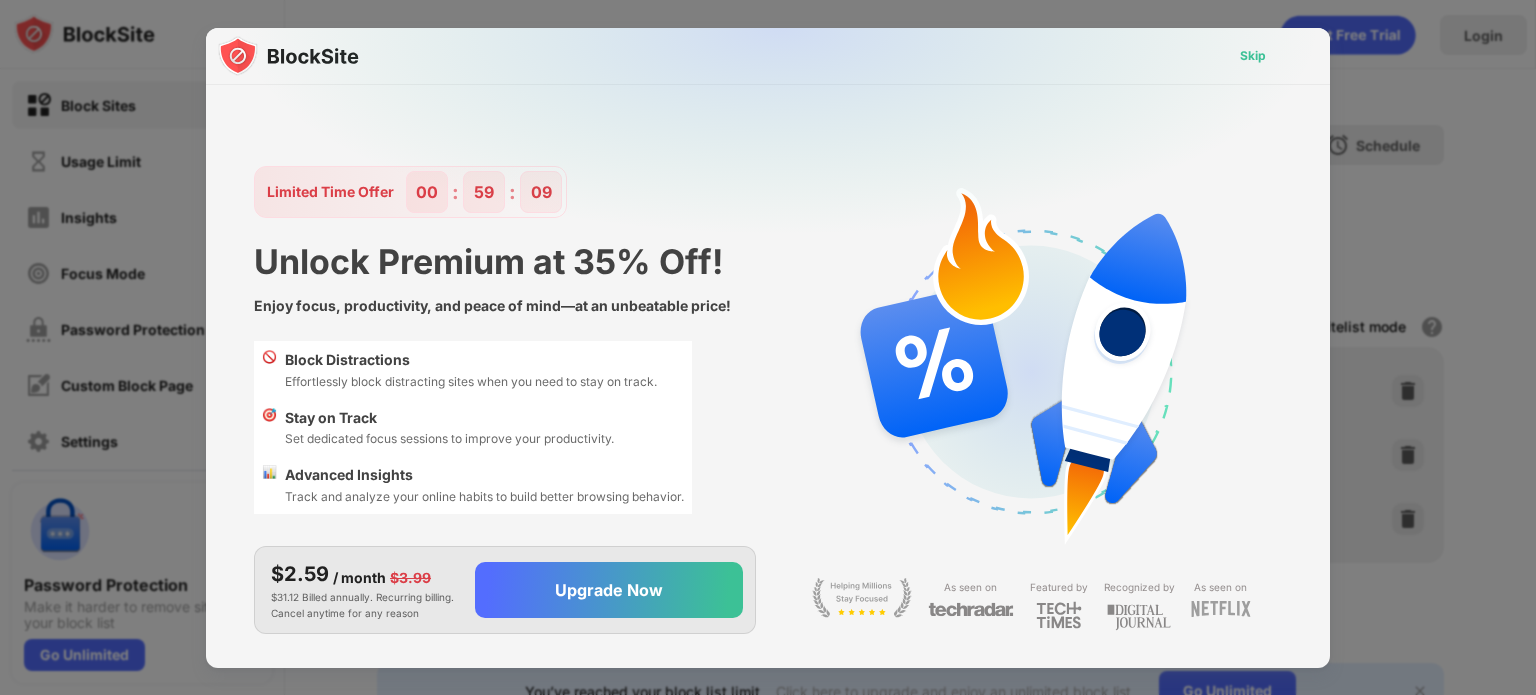 click on "Skip" at bounding box center [1253, 56] 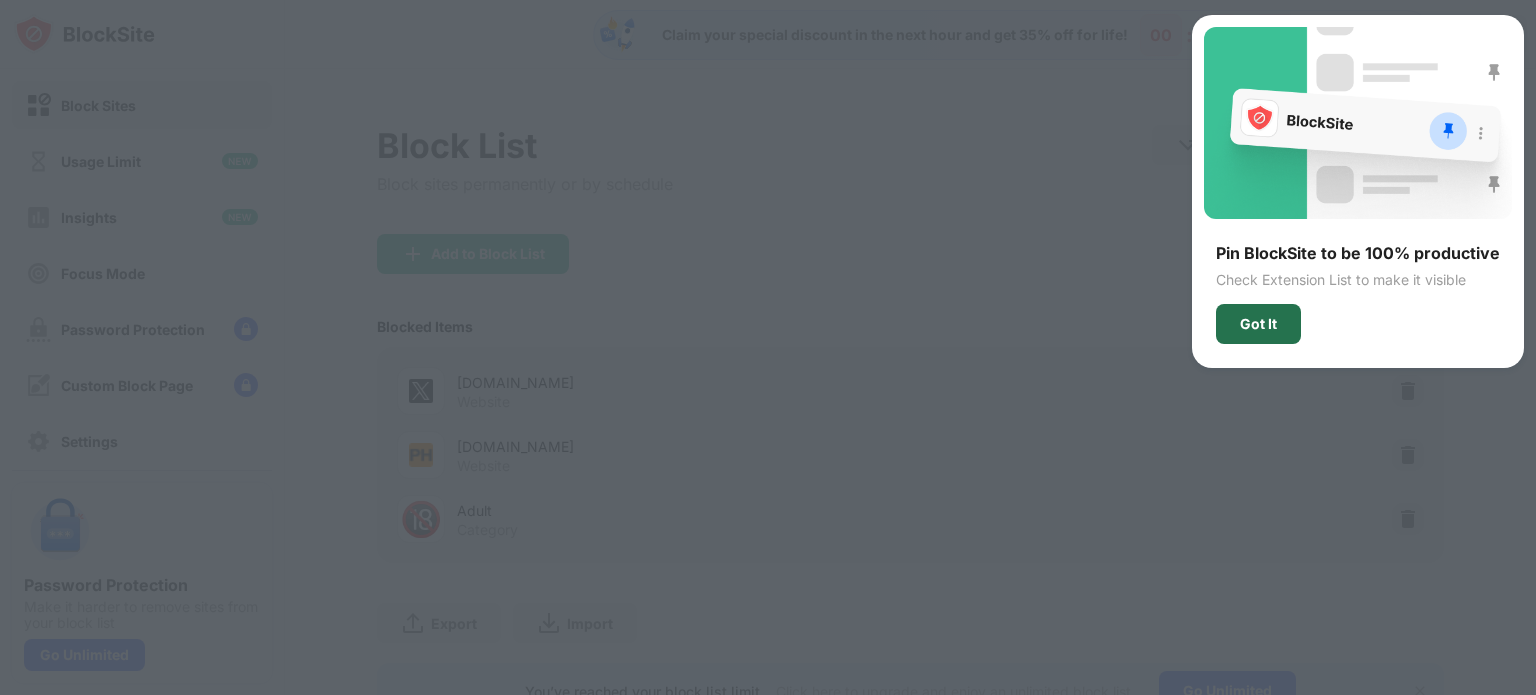 click on "Got It" at bounding box center (1258, 324) 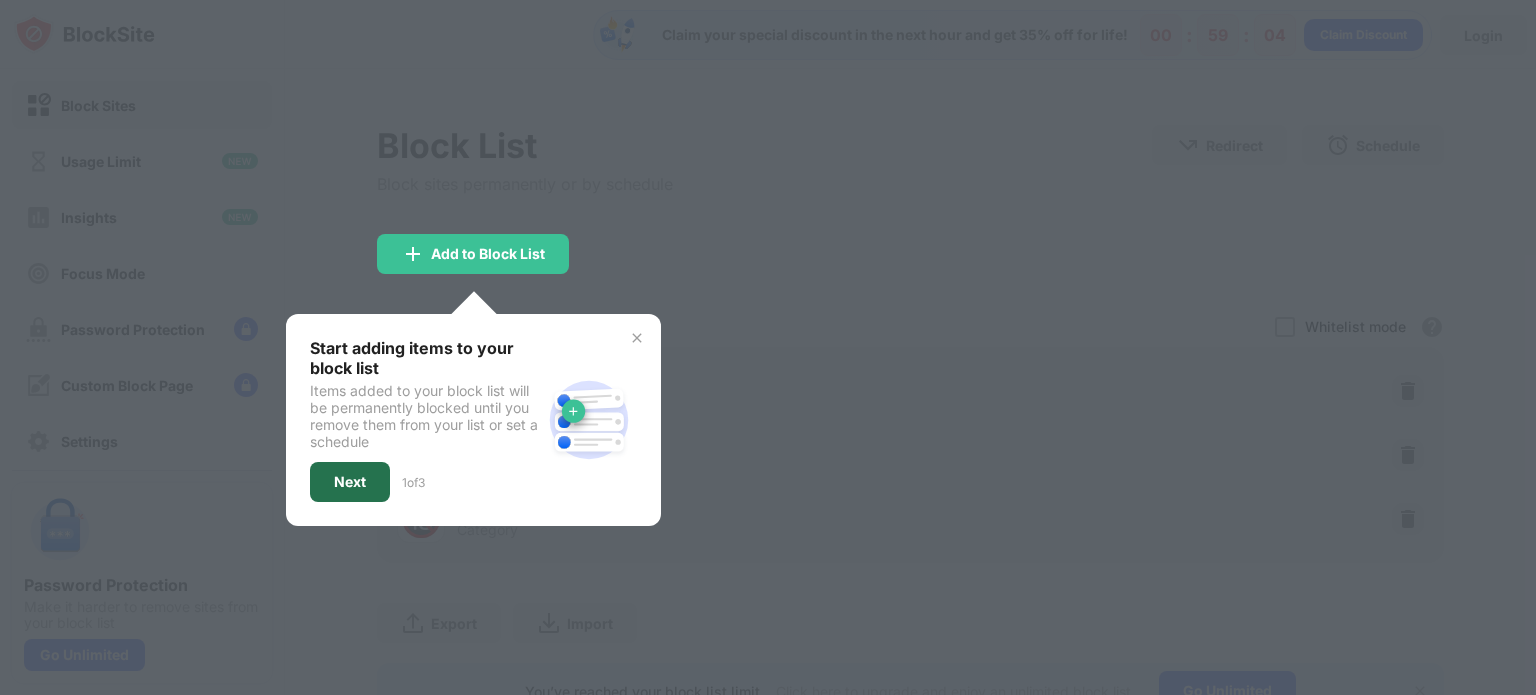 click on "Next" at bounding box center [350, 482] 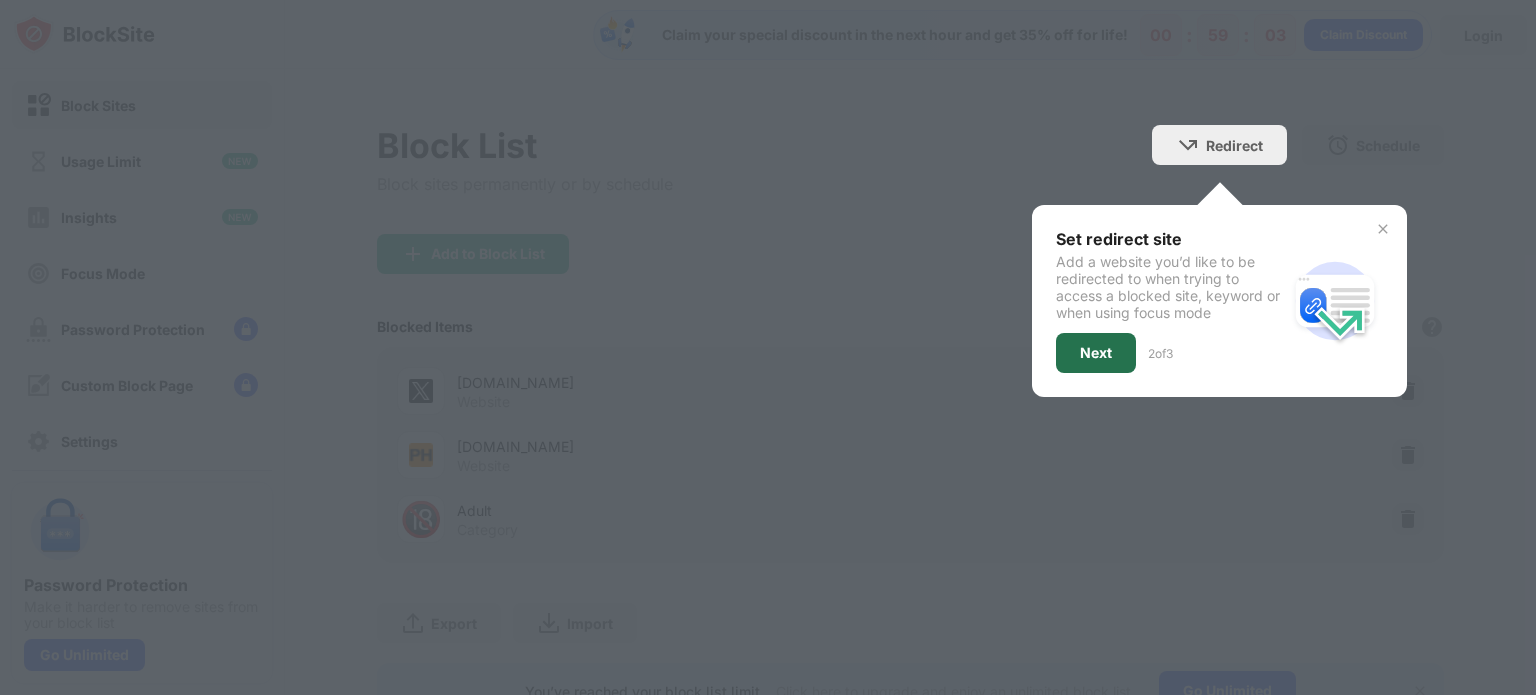 click on "Next" at bounding box center [1096, 353] 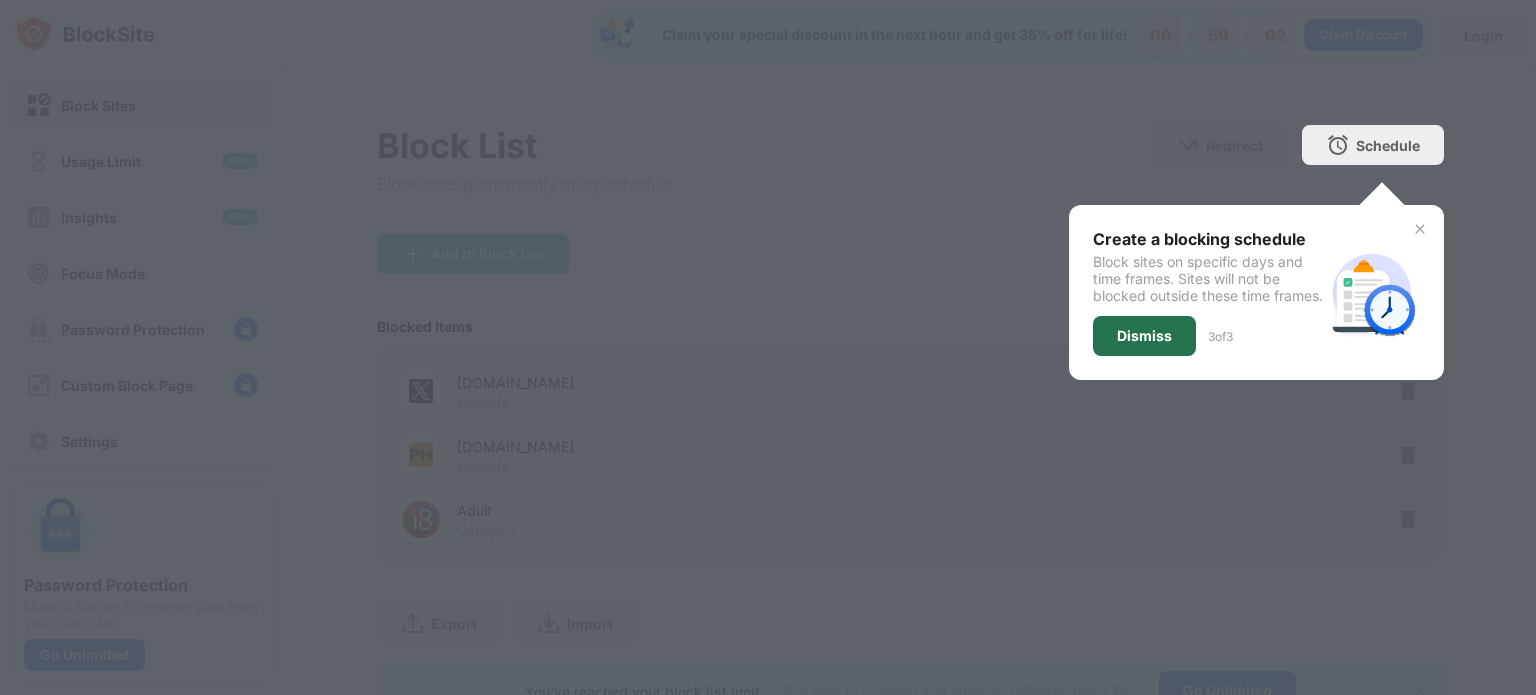 click on "Dismiss" at bounding box center (1144, 336) 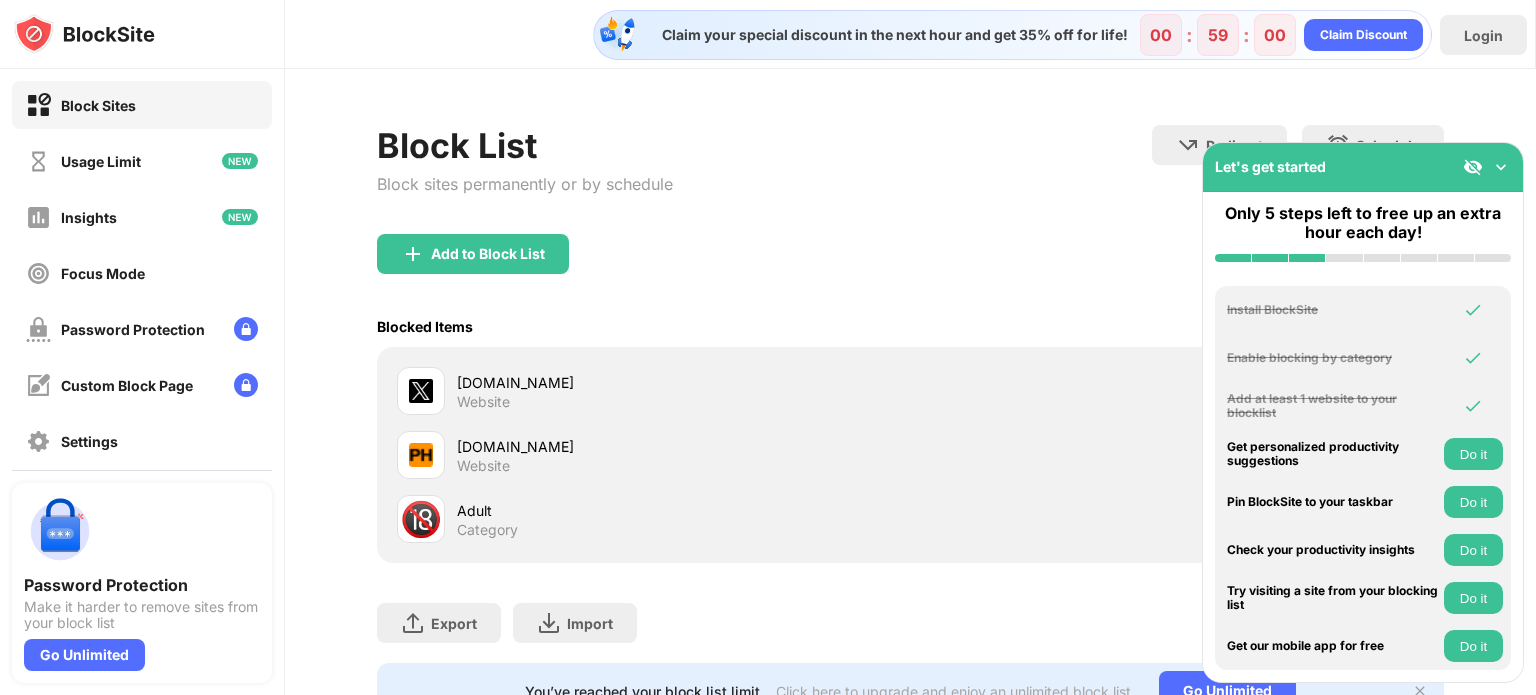click at bounding box center (1501, 167) 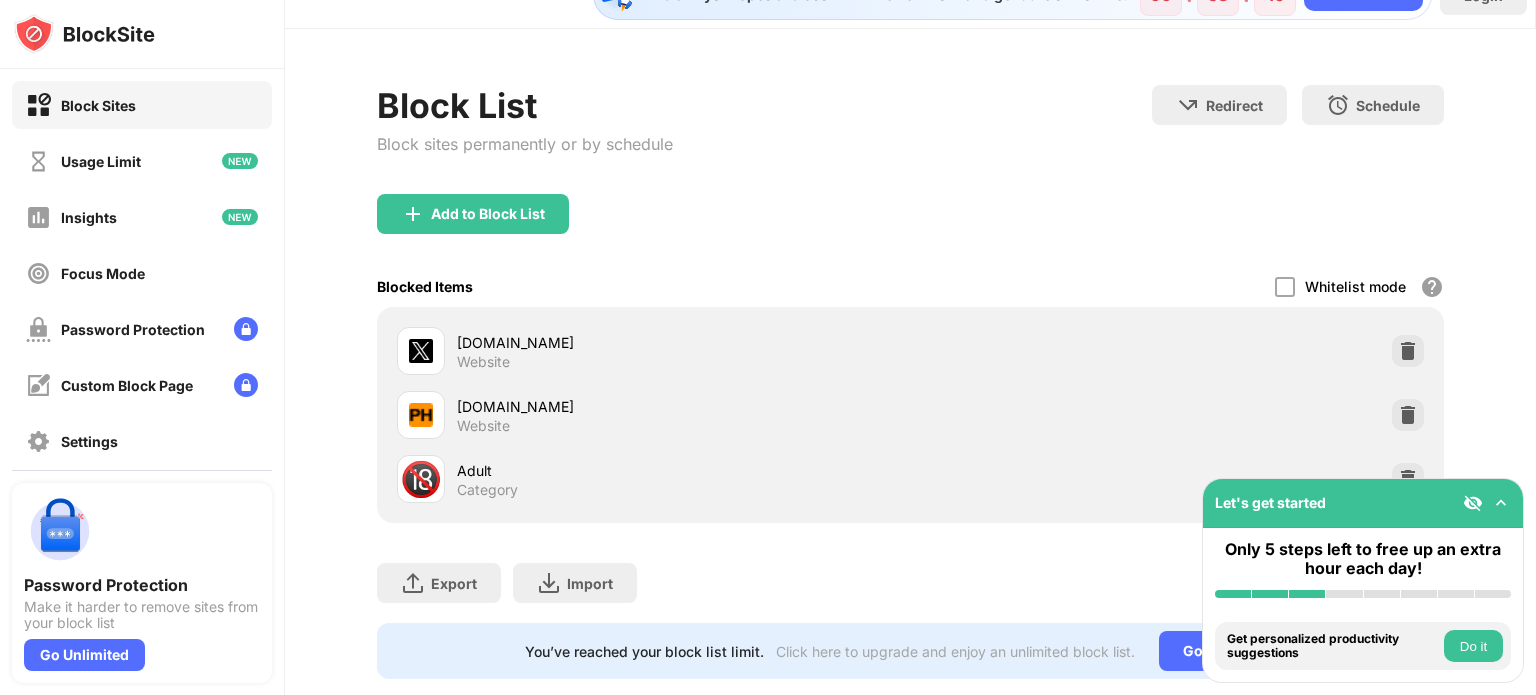 scroll, scrollTop: 93, scrollLeft: 0, axis: vertical 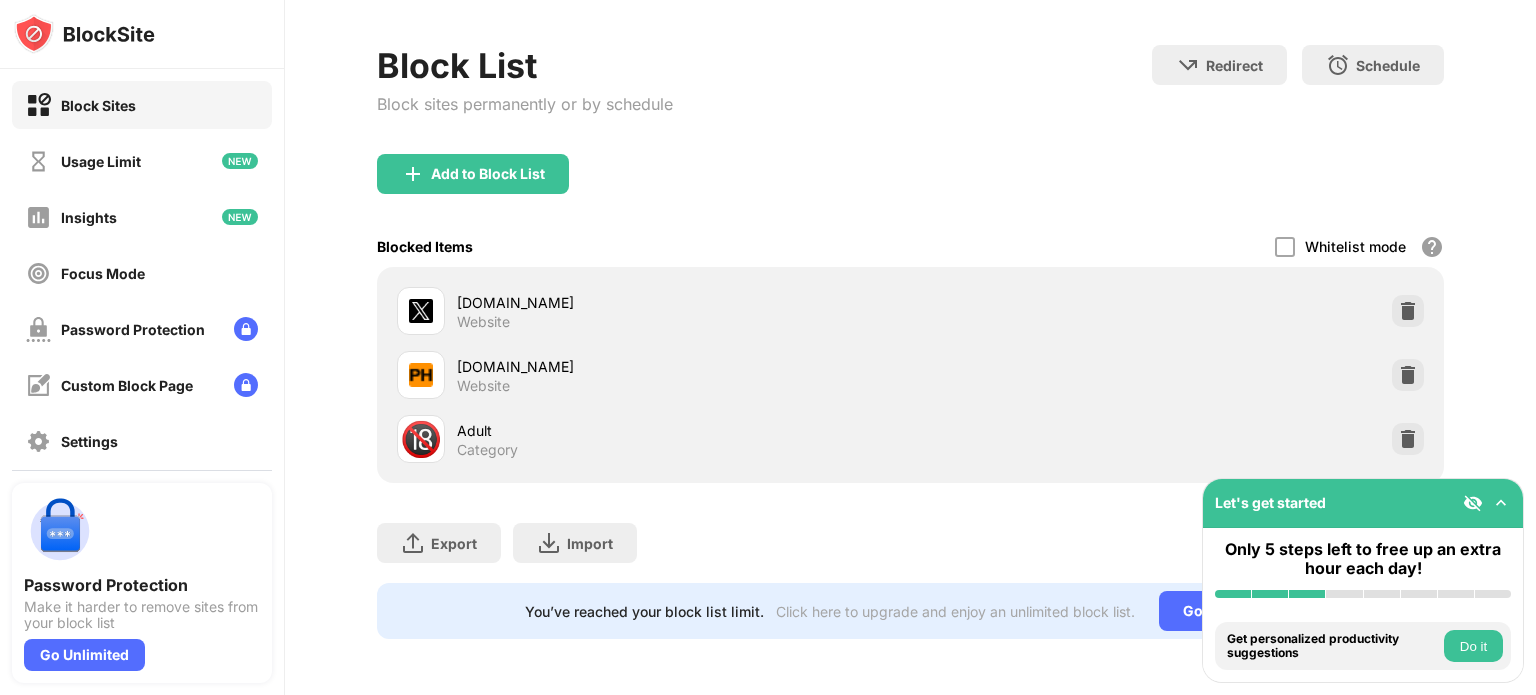 click on "Do it" at bounding box center (1473, 646) 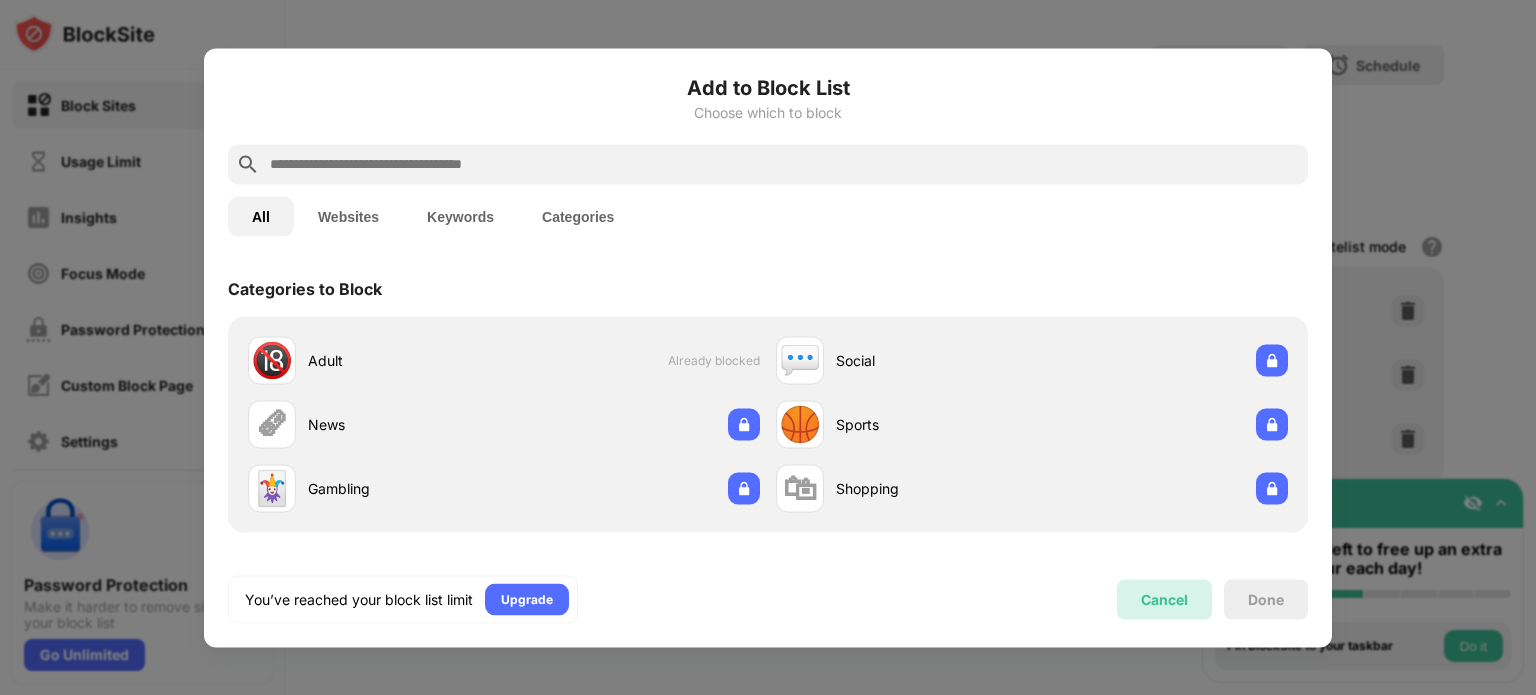 click on "Cancel" at bounding box center [1164, 599] 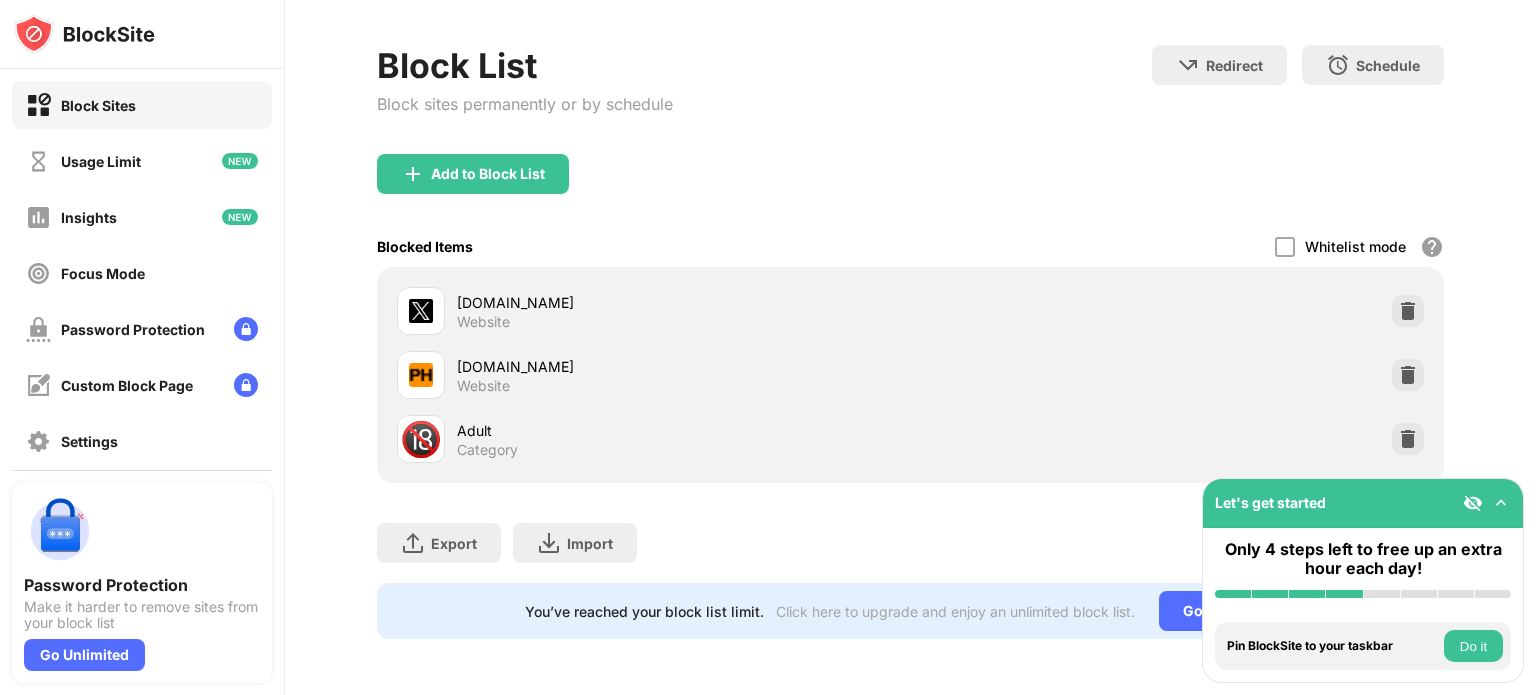 click on "Do it" at bounding box center (1473, 646) 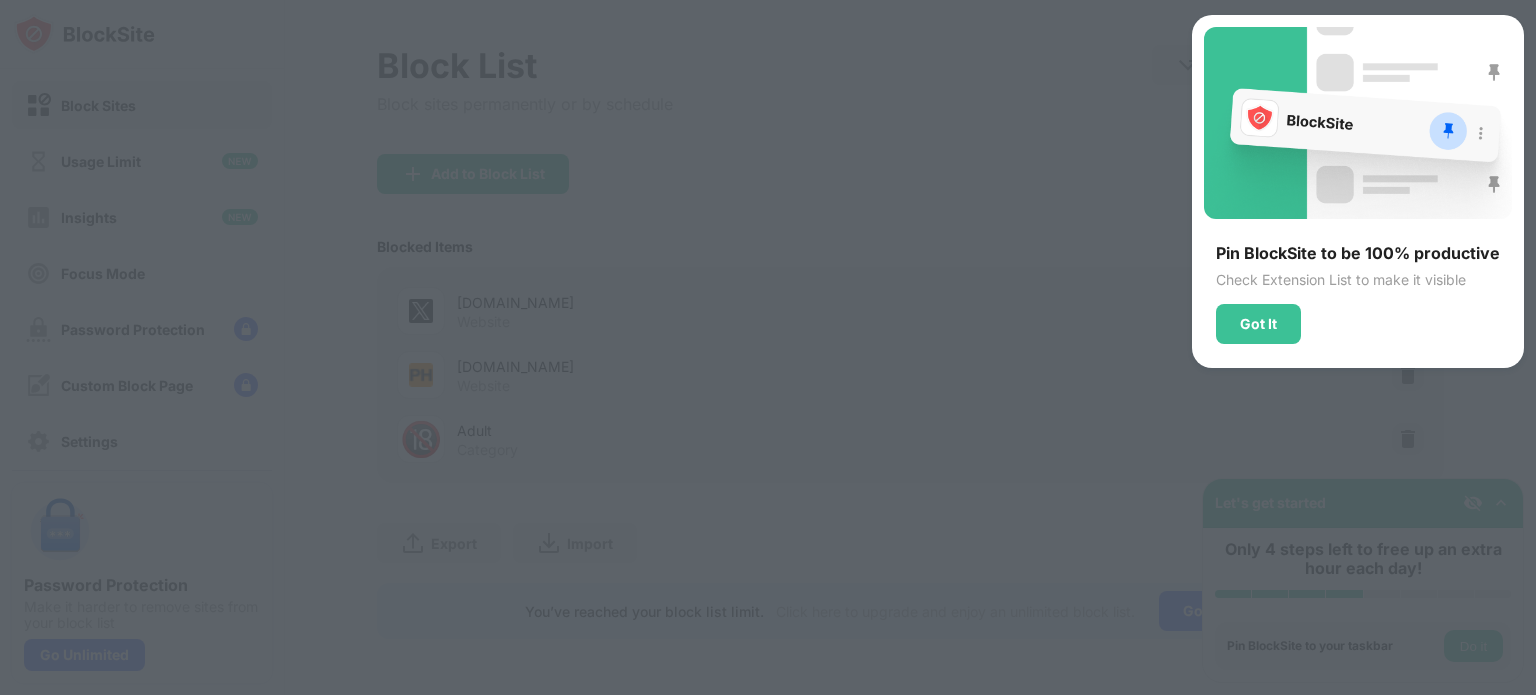 drag, startPoint x: 1466, startPoint y: 413, endPoint x: 1335, endPoint y: 352, distance: 144.50606 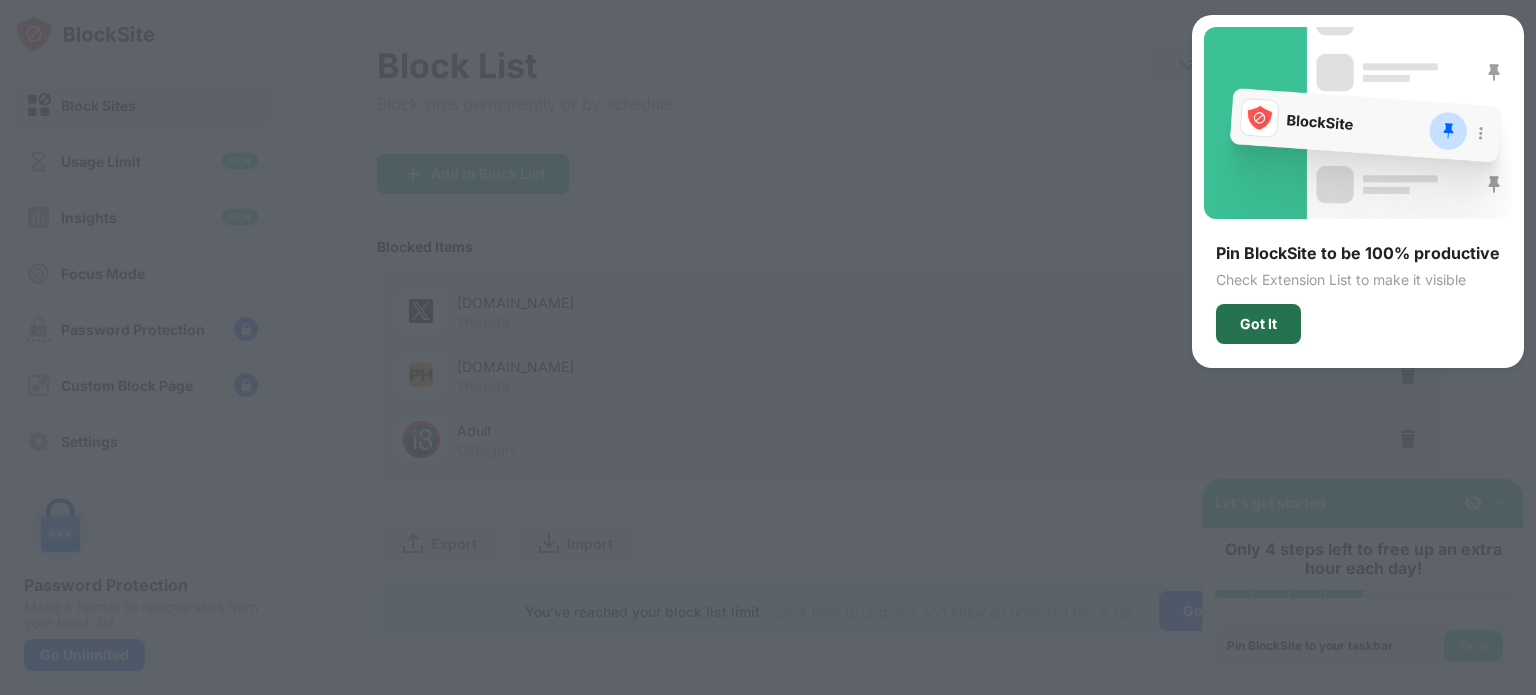 click on "Got It" at bounding box center (1258, 324) 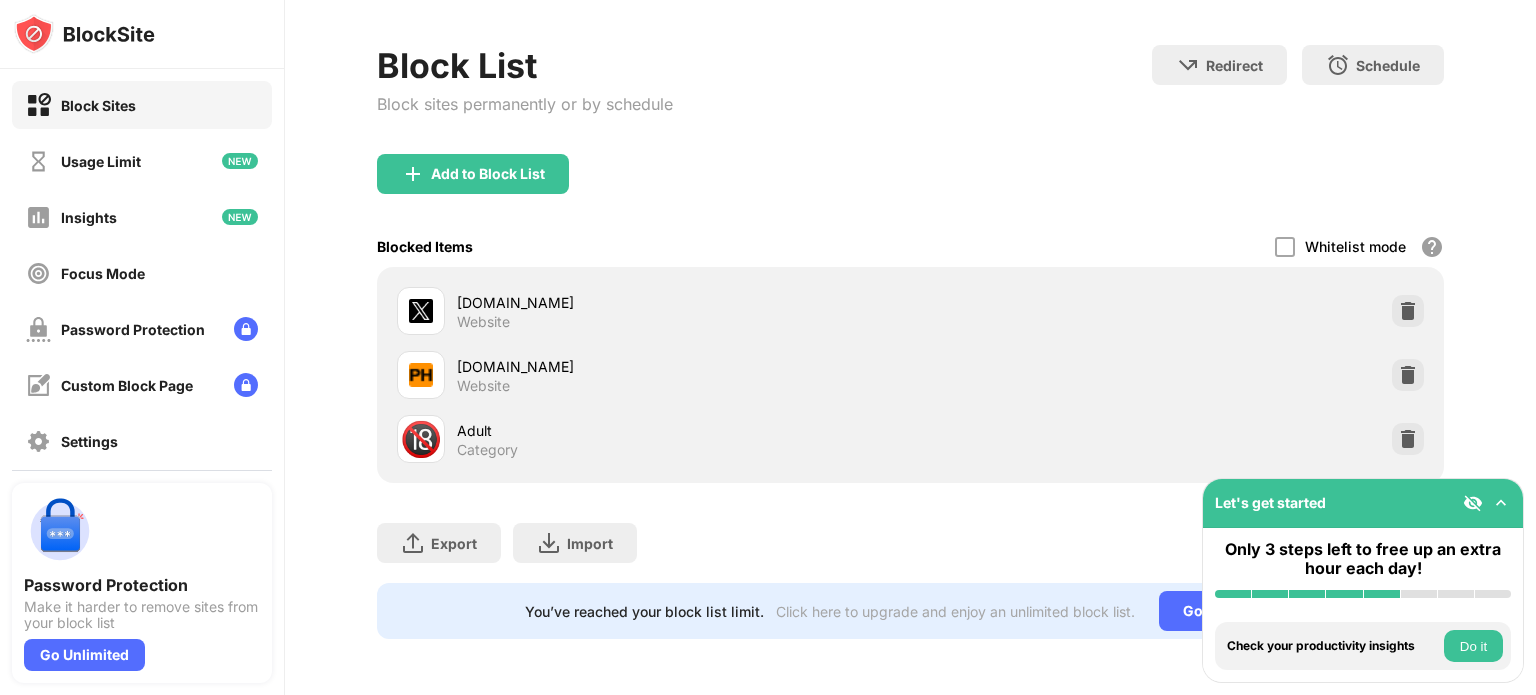 click on "Do it" at bounding box center (1473, 646) 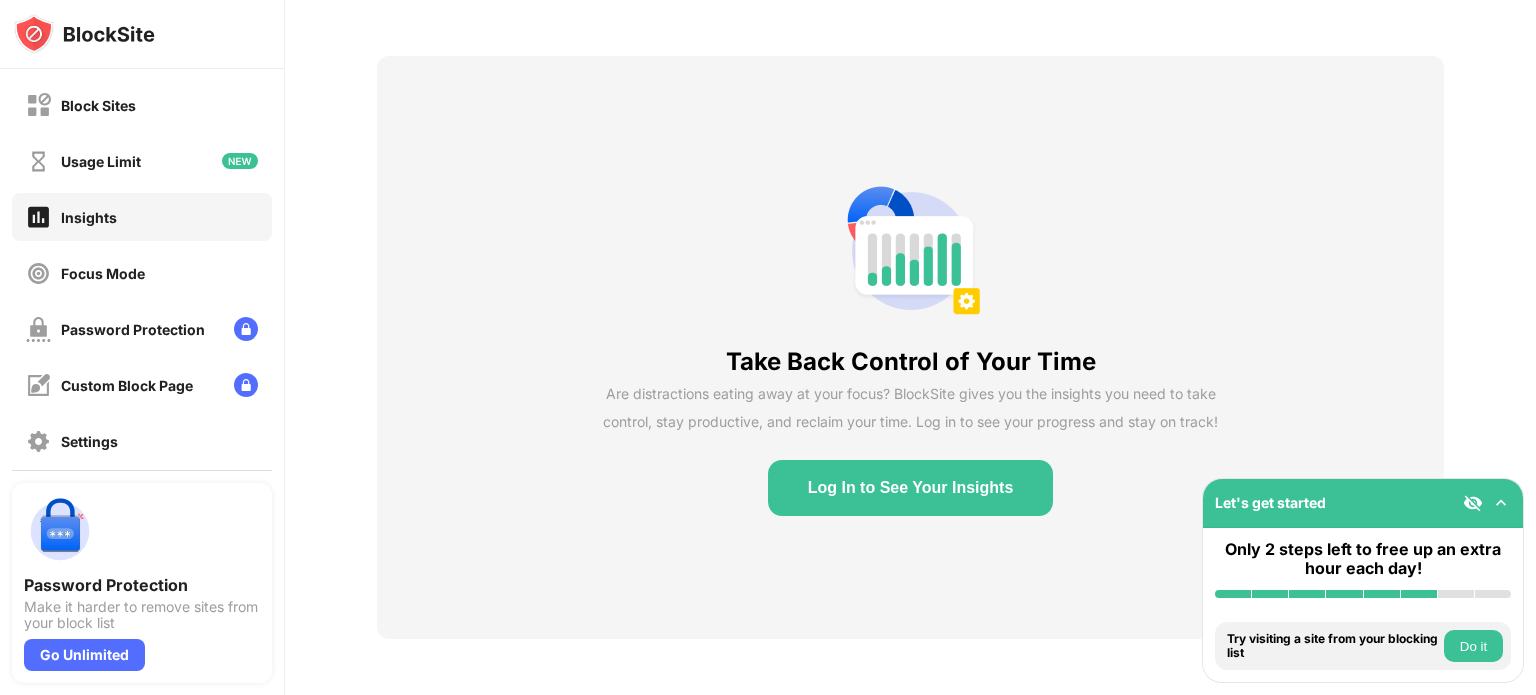 scroll, scrollTop: 84, scrollLeft: 0, axis: vertical 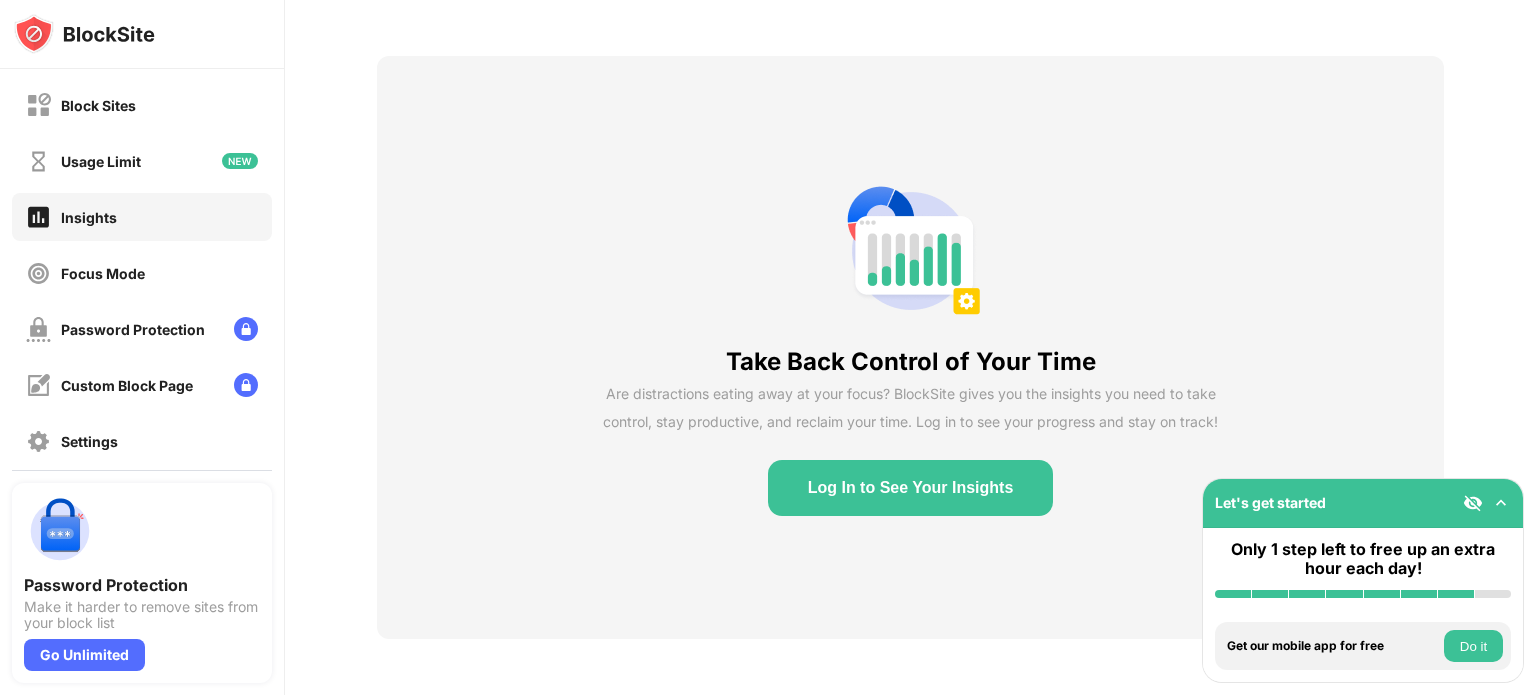click on "Do it" at bounding box center [1473, 646] 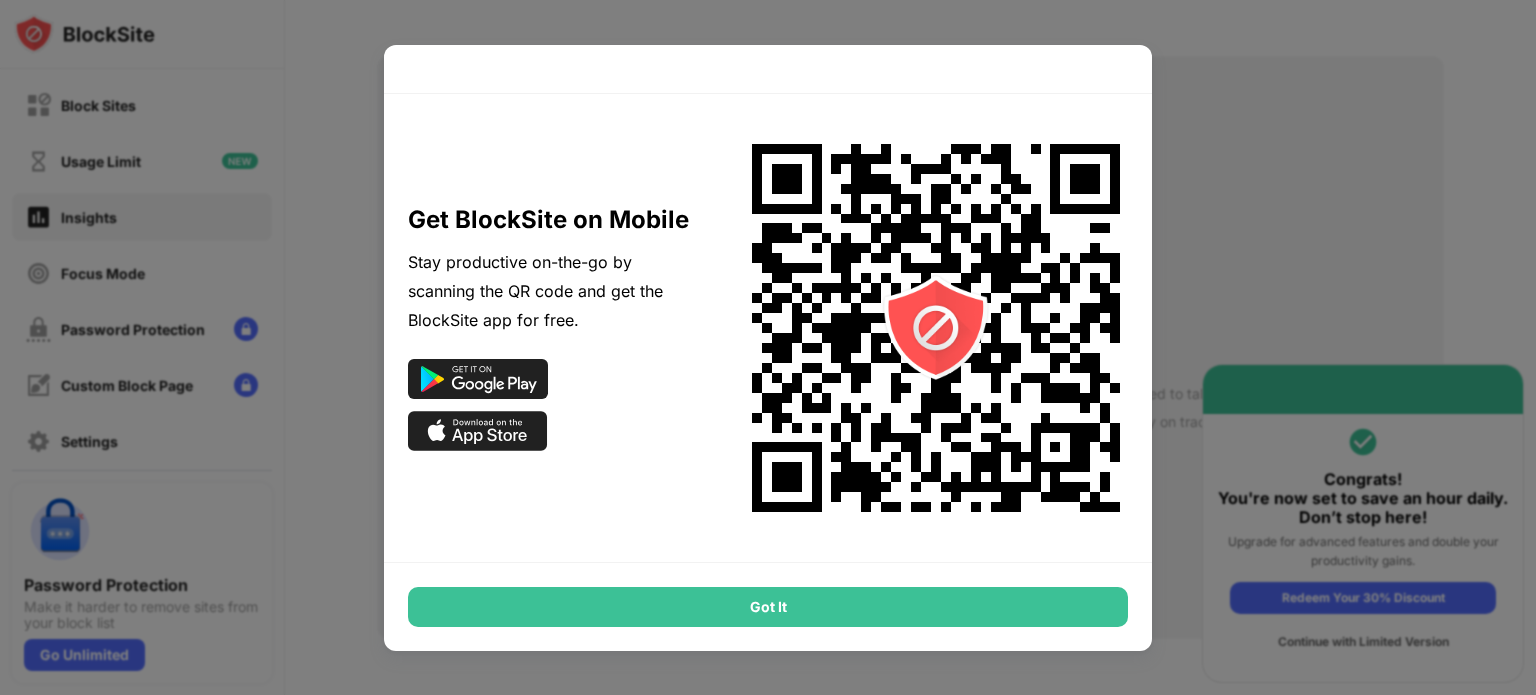 click on "Got It" at bounding box center (768, 607) 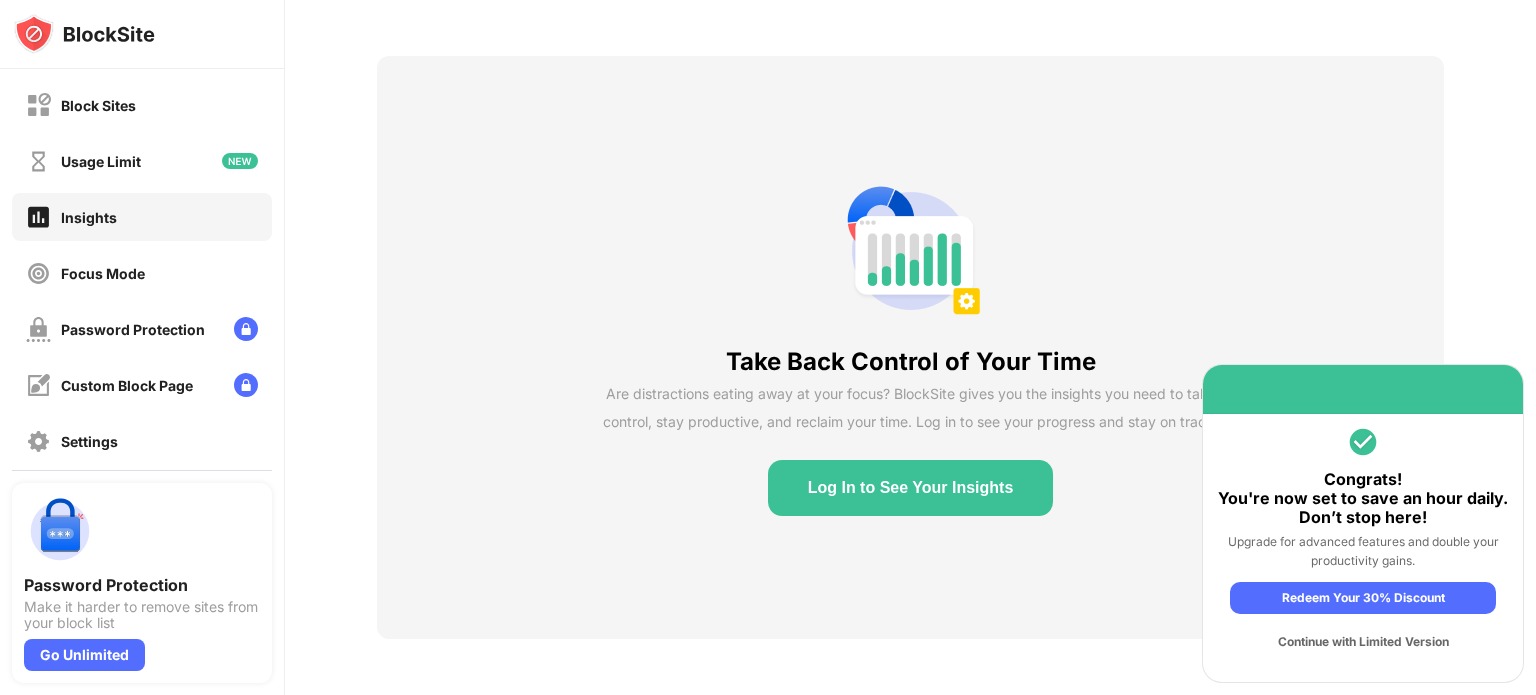 click on "Take Back Control of Your Time Are distractions eating away at your focus? BlockSite gives you the insights you need to take control, stay productive, and reclaim your time. Log in to see your progress and stay on track! Log In to See Your Insights" at bounding box center [910, 347] 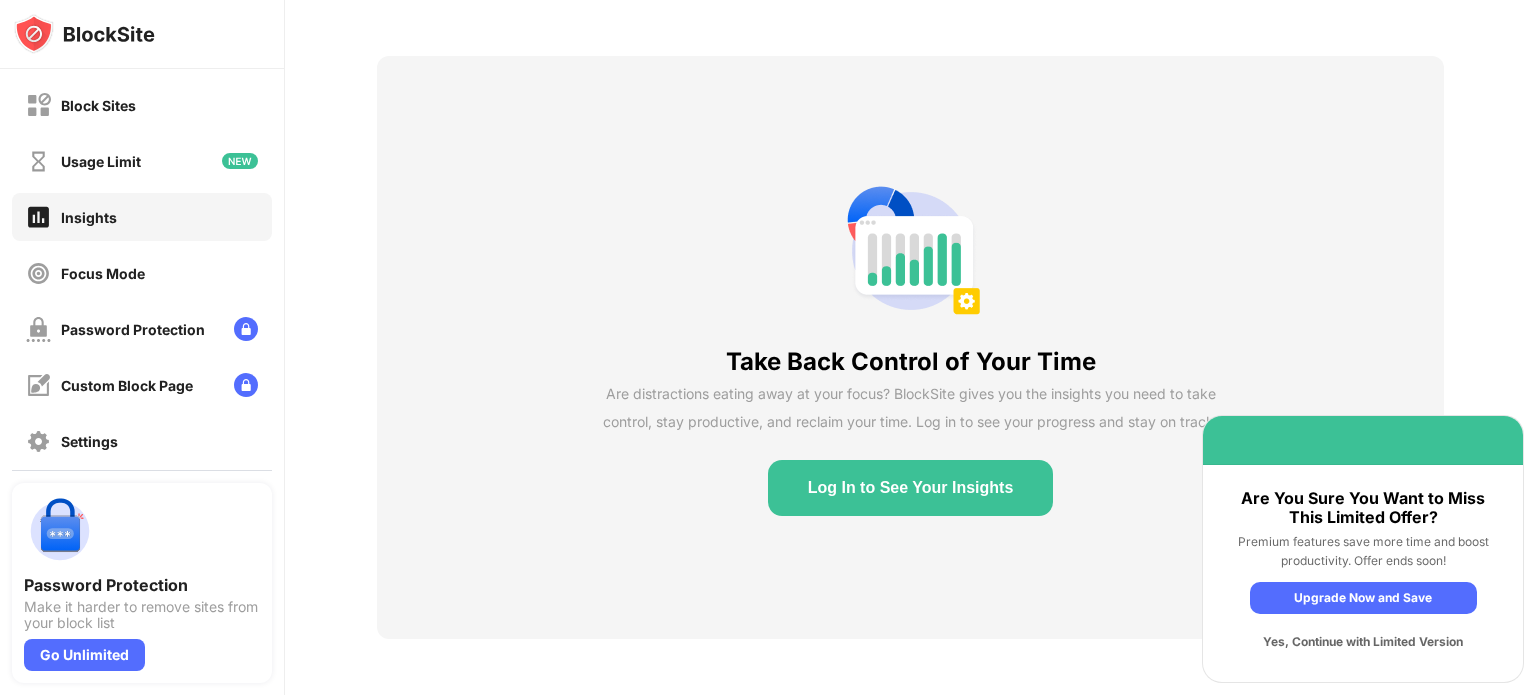 click on "Yes, Continue with Limited Version" at bounding box center [1363, 642] 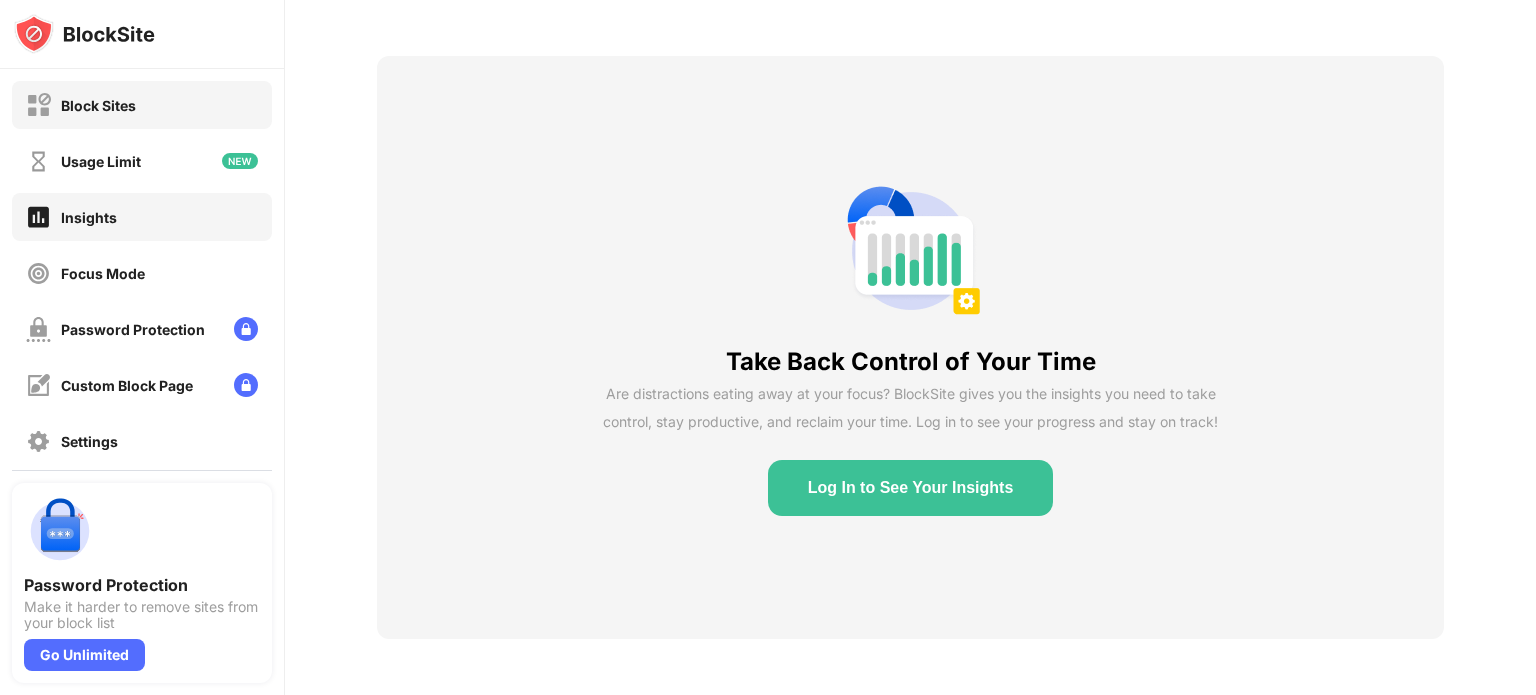 click on "Block Sites" at bounding box center [142, 105] 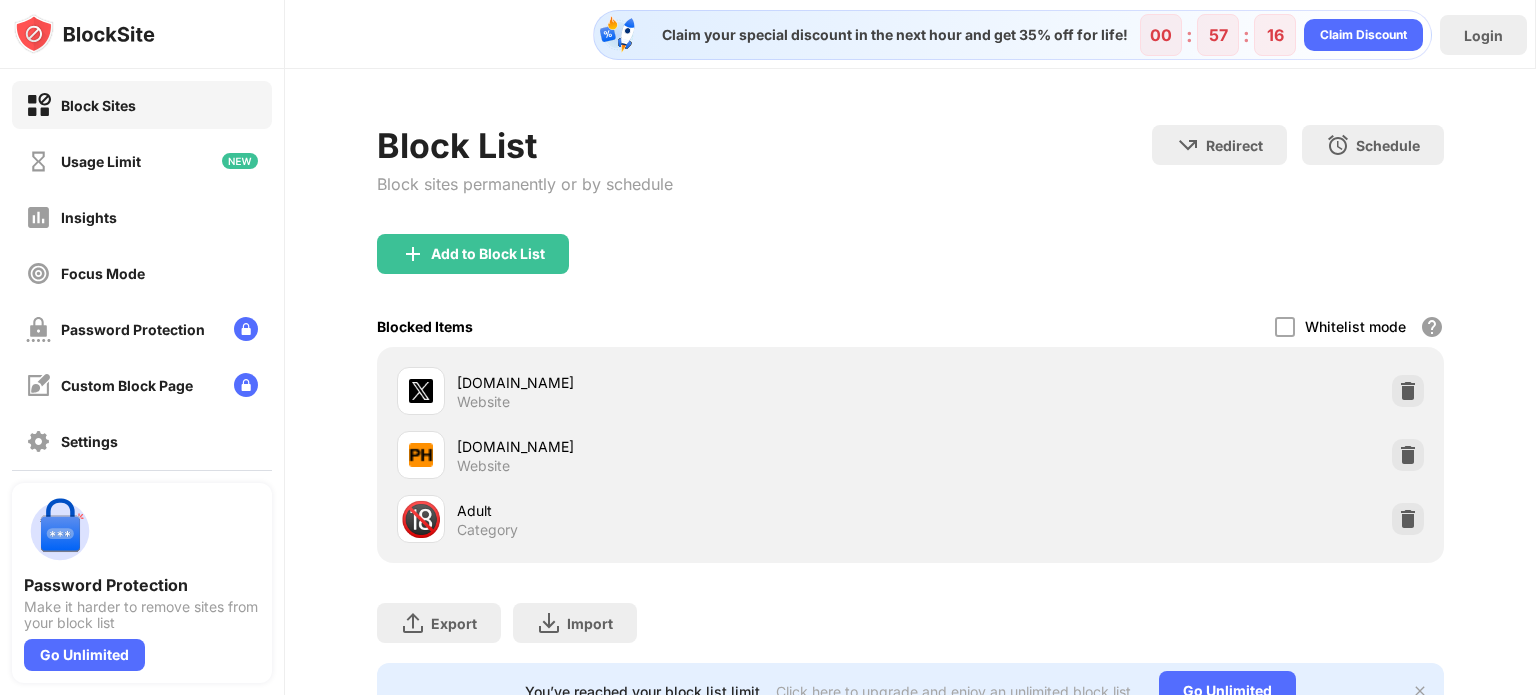 scroll, scrollTop: 0, scrollLeft: 0, axis: both 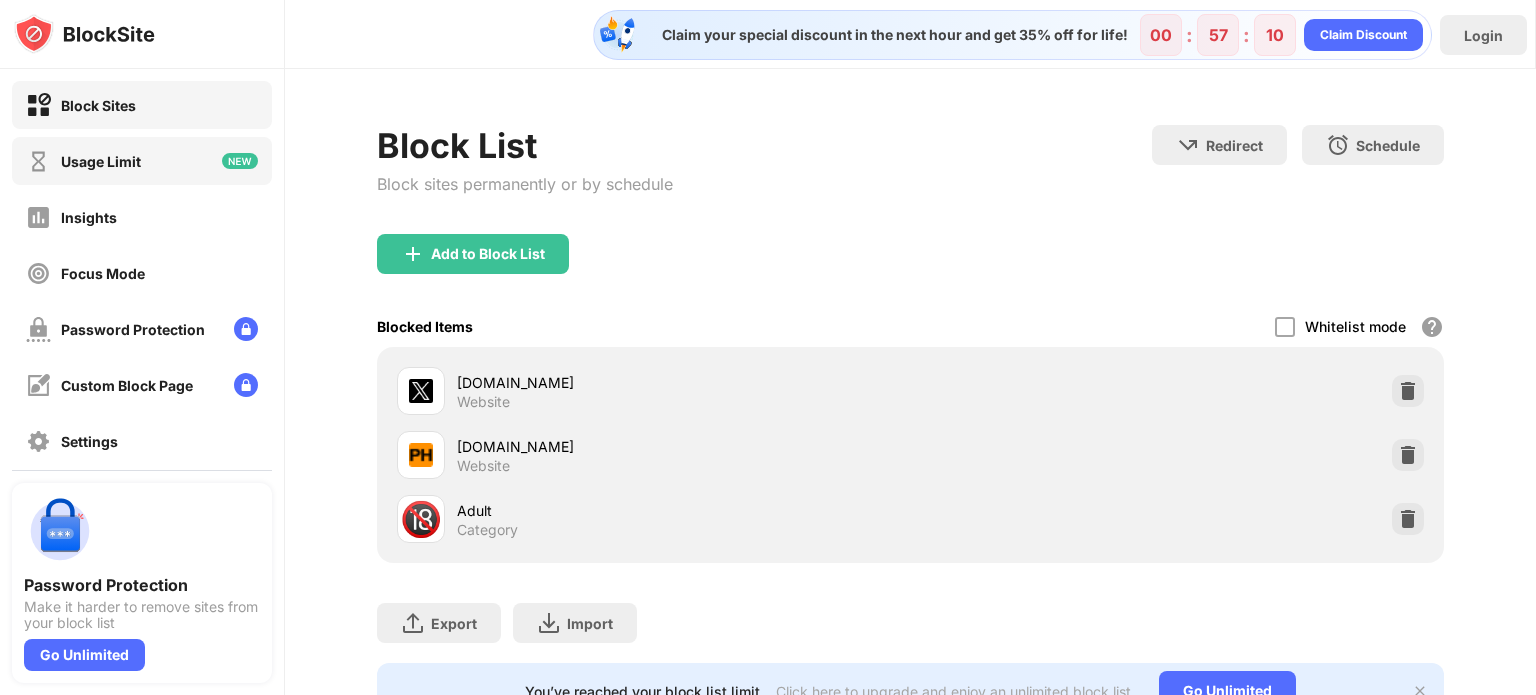 click on "Usage Limit" at bounding box center (142, 161) 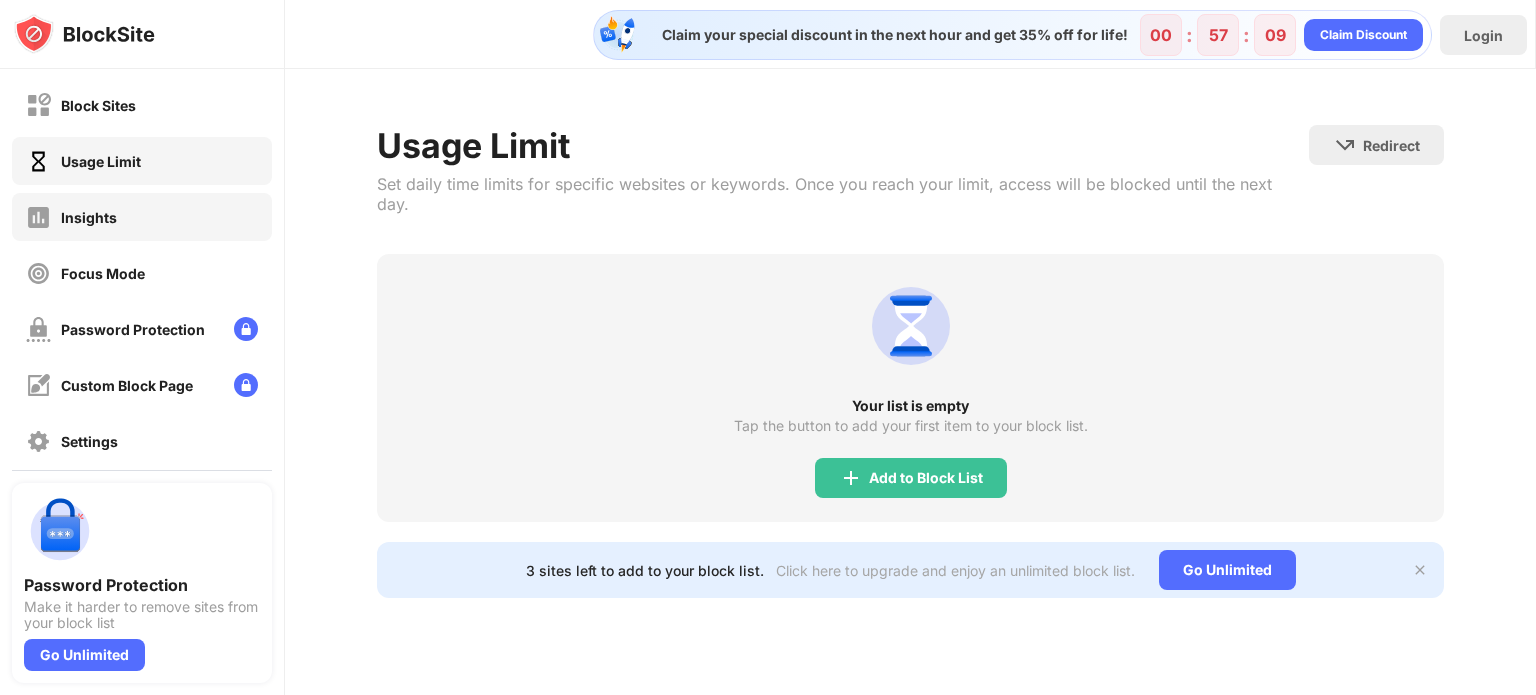 click on "Insights" at bounding box center (71, 217) 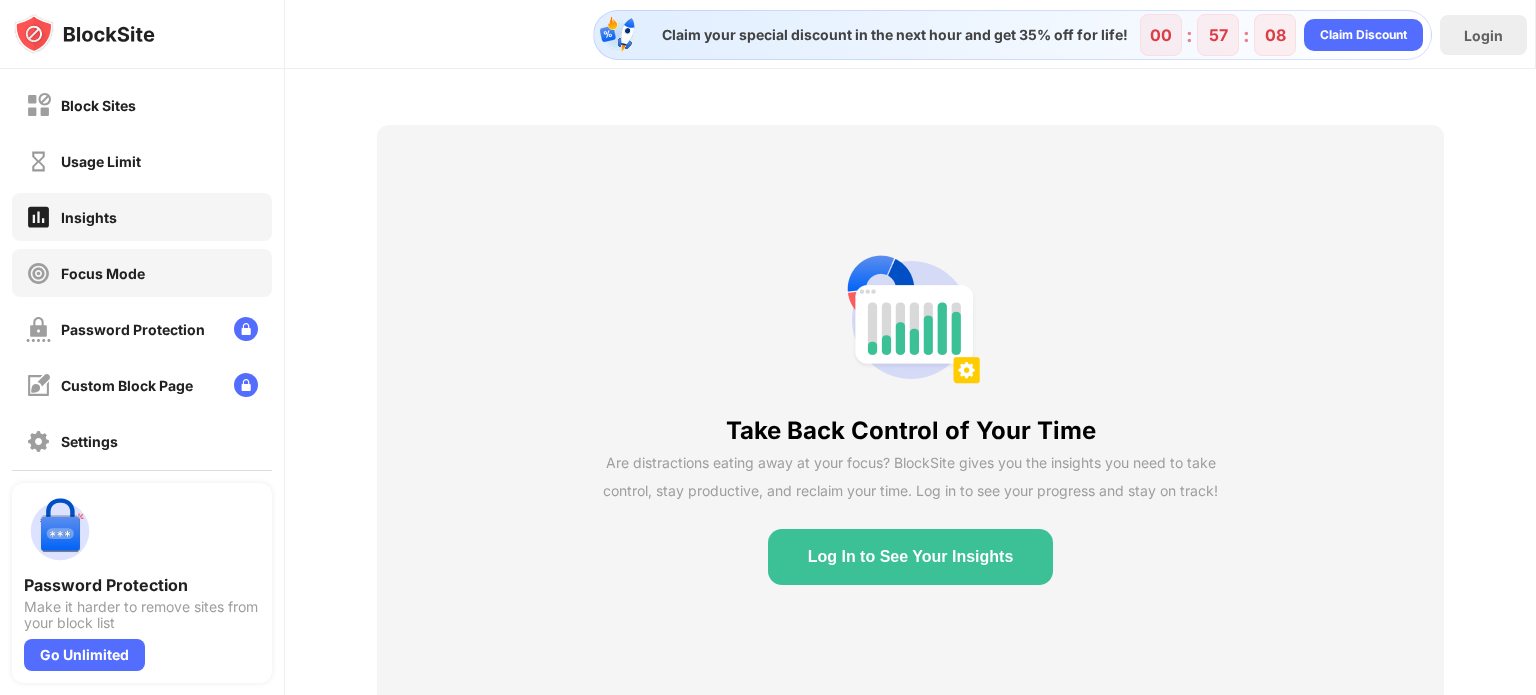 click on "Focus Mode" at bounding box center [103, 273] 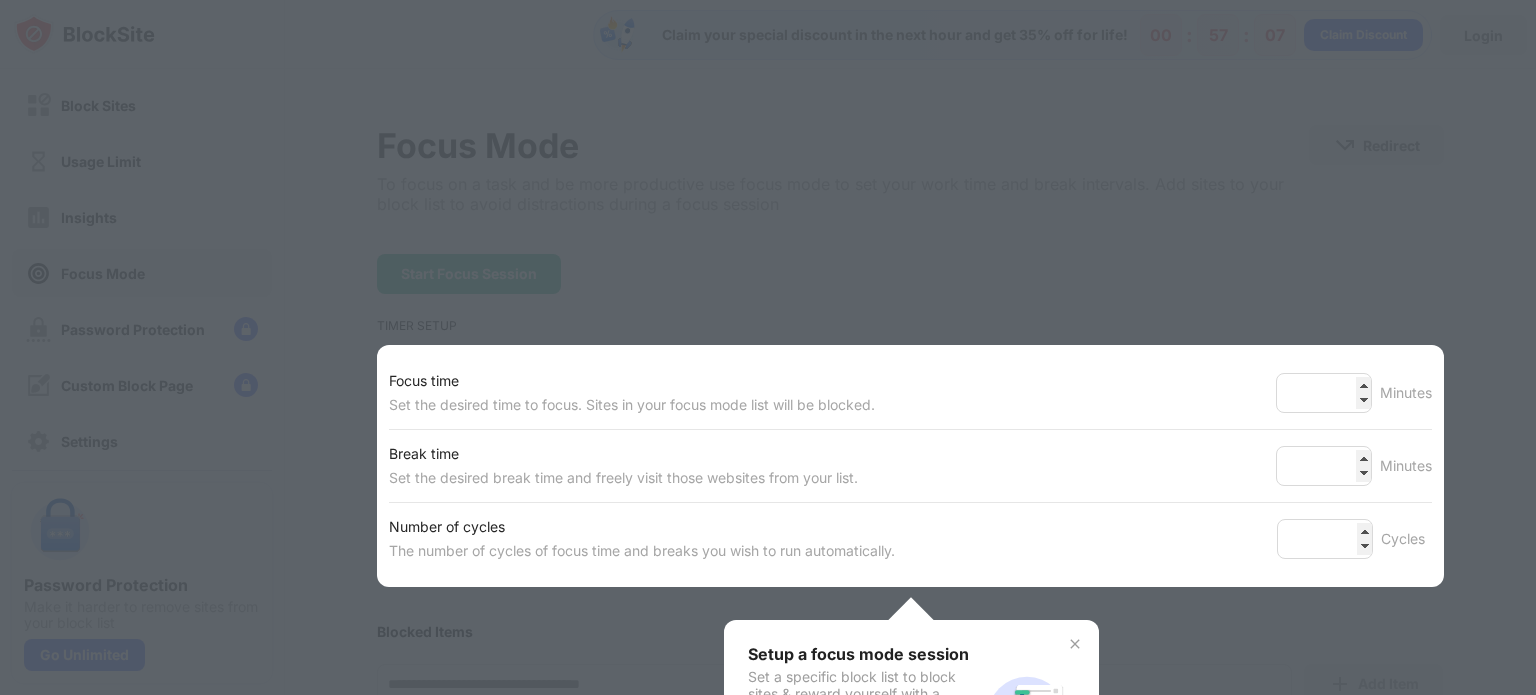 click at bounding box center (768, 347) 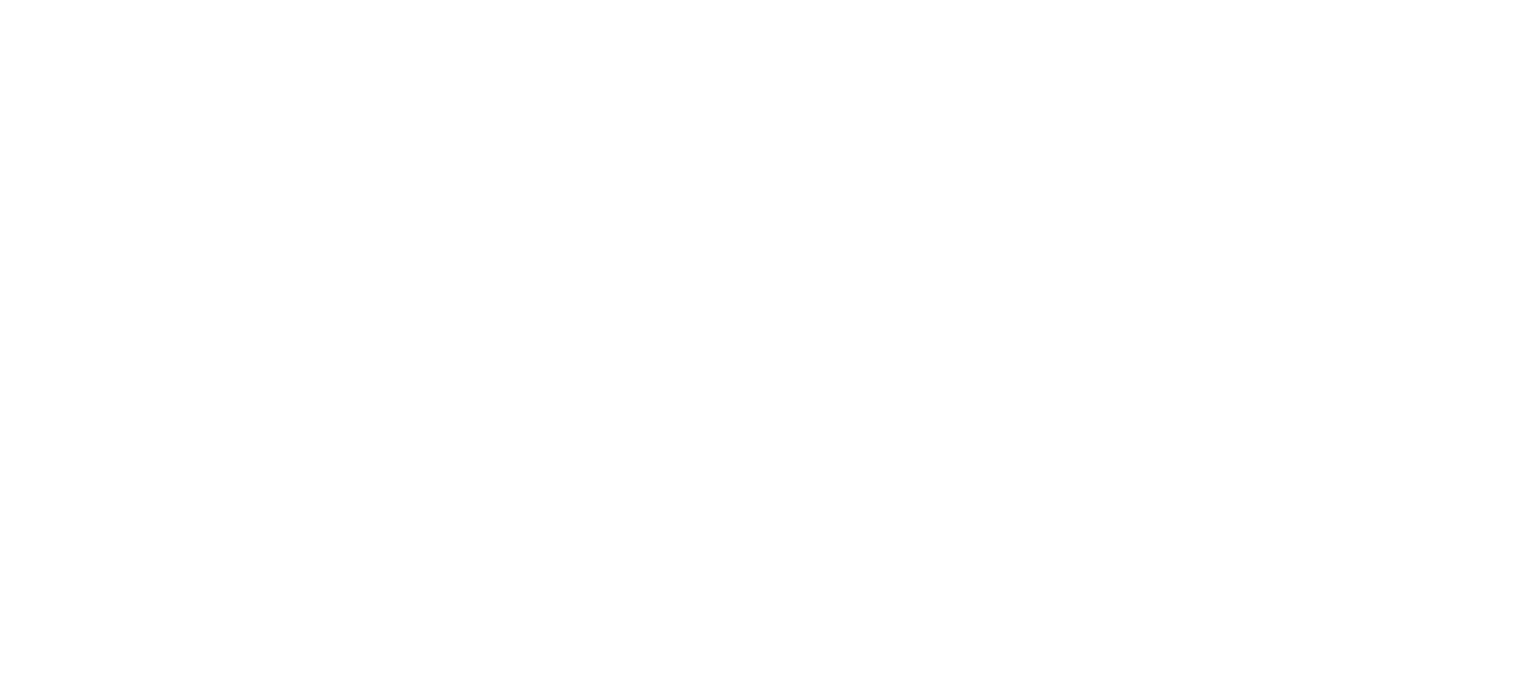 scroll, scrollTop: 0, scrollLeft: 0, axis: both 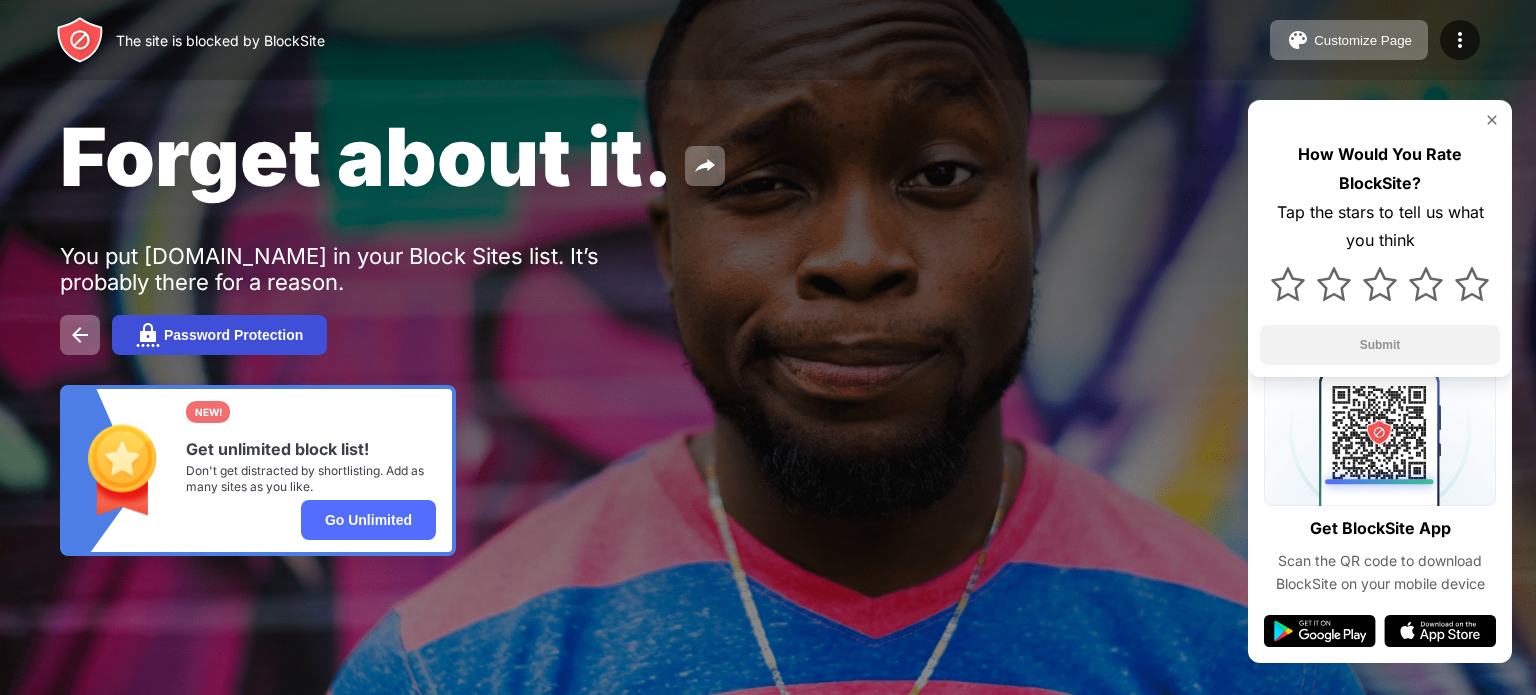 click on "Password Protection" at bounding box center (219, 335) 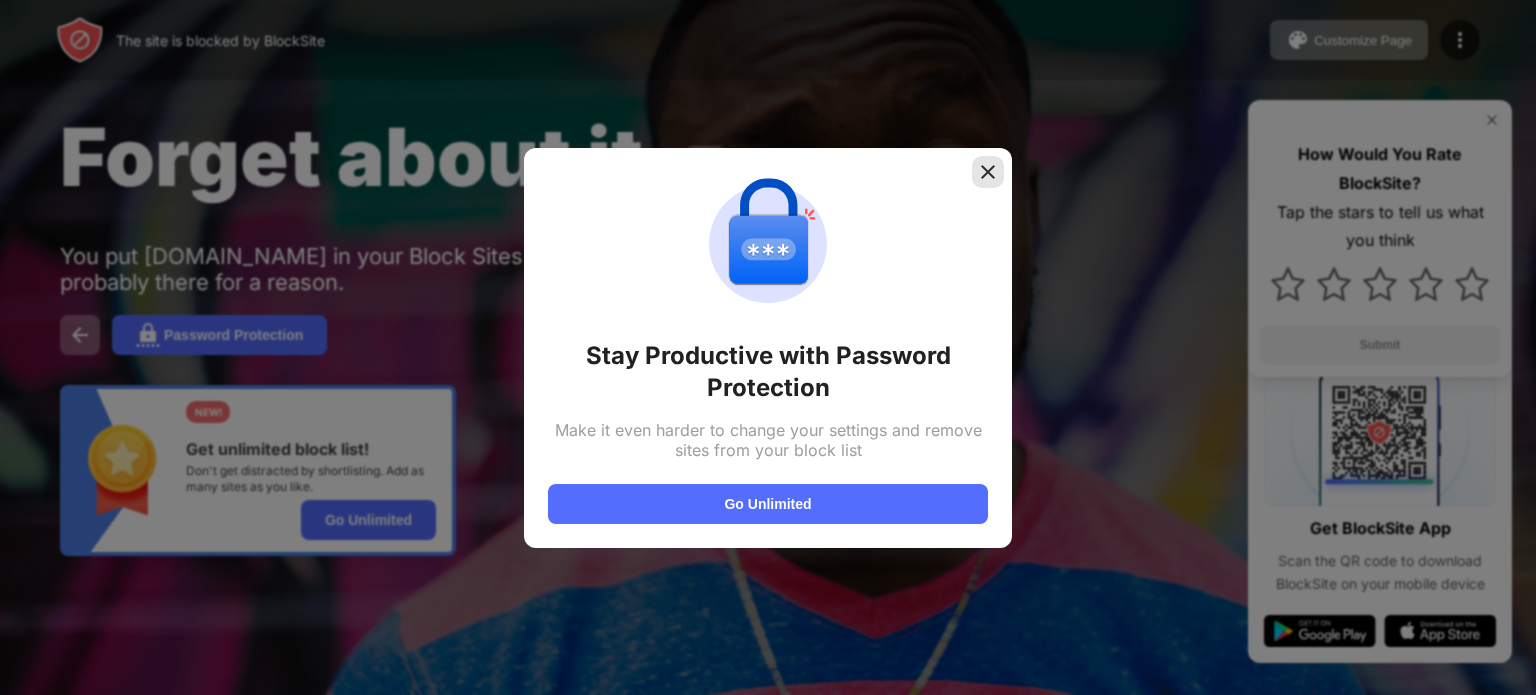 click at bounding box center (988, 172) 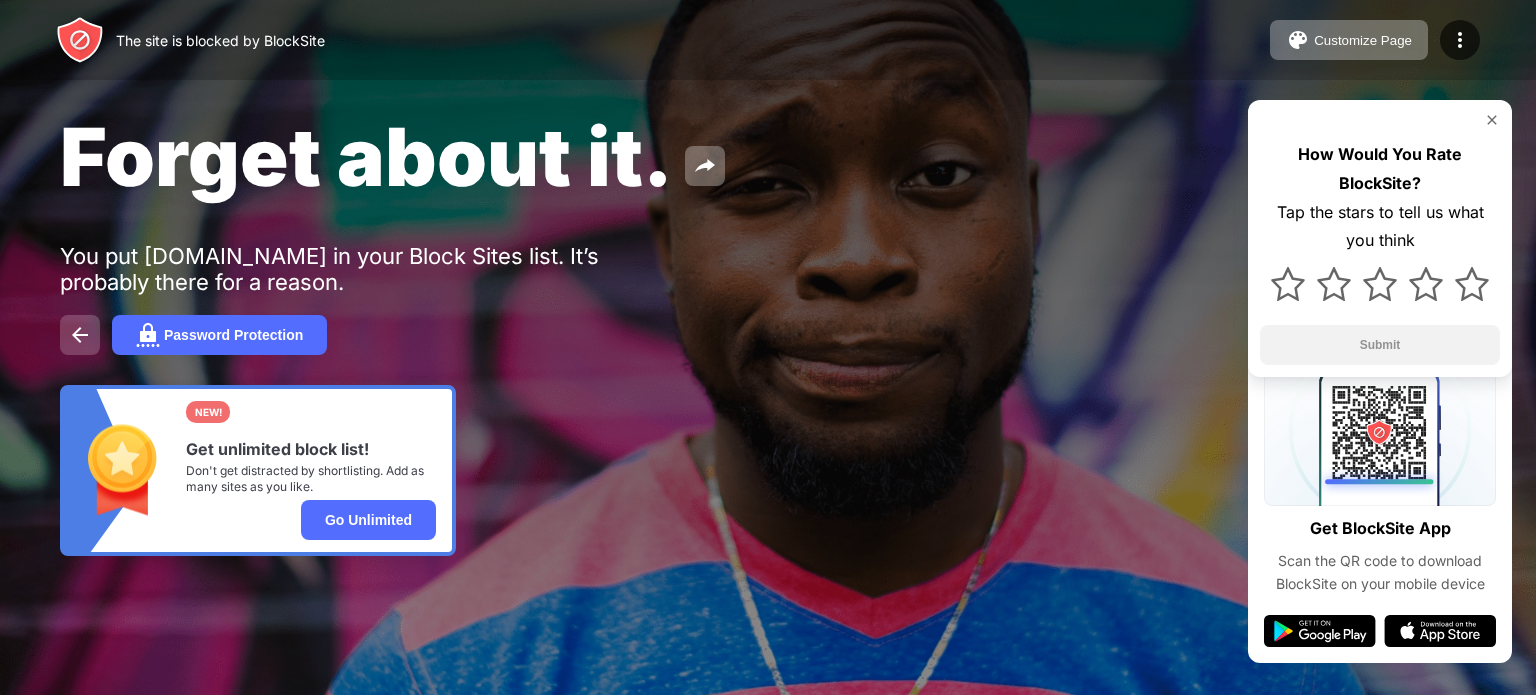 click at bounding box center (80, 335) 